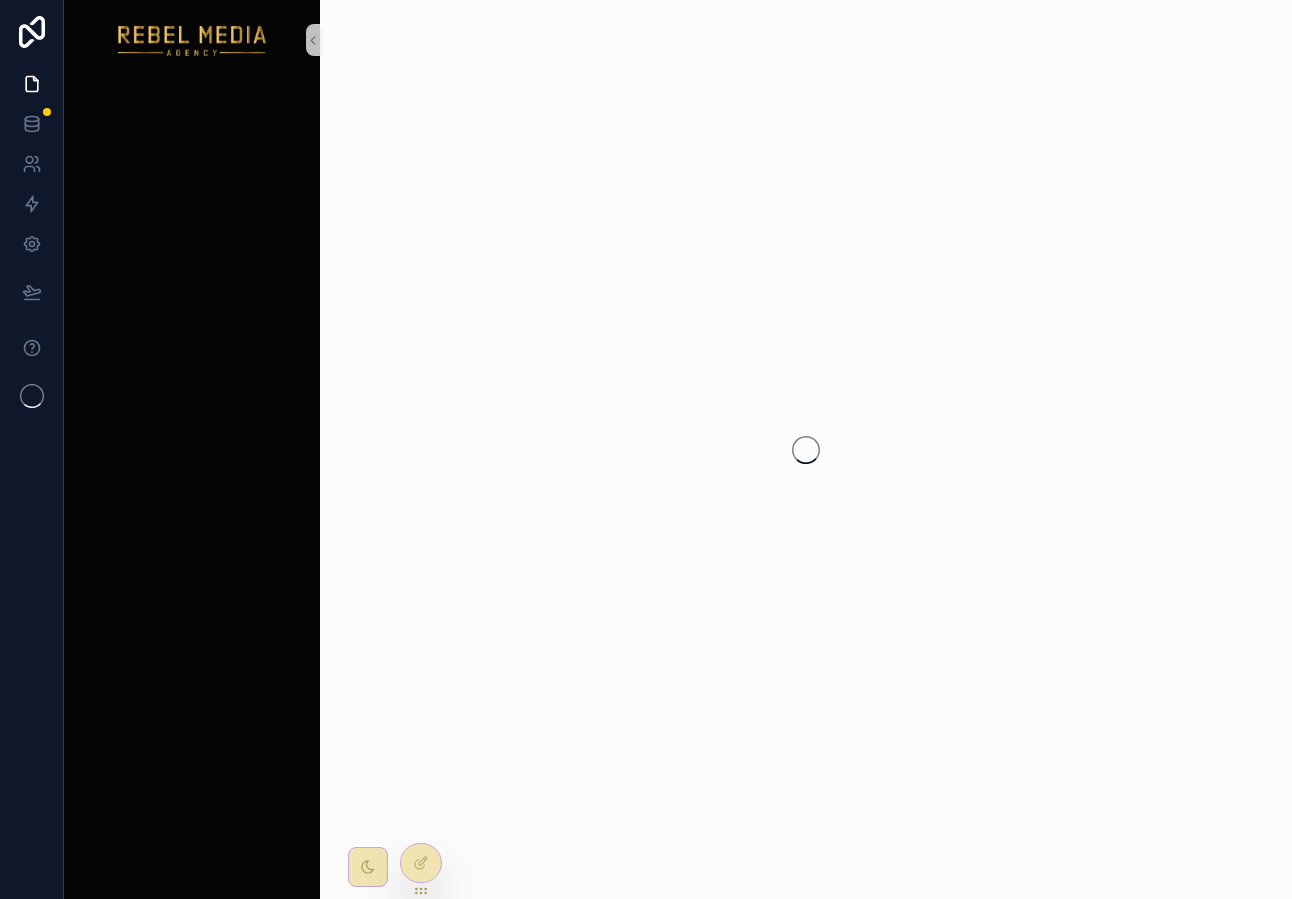 scroll, scrollTop: 0, scrollLeft: 0, axis: both 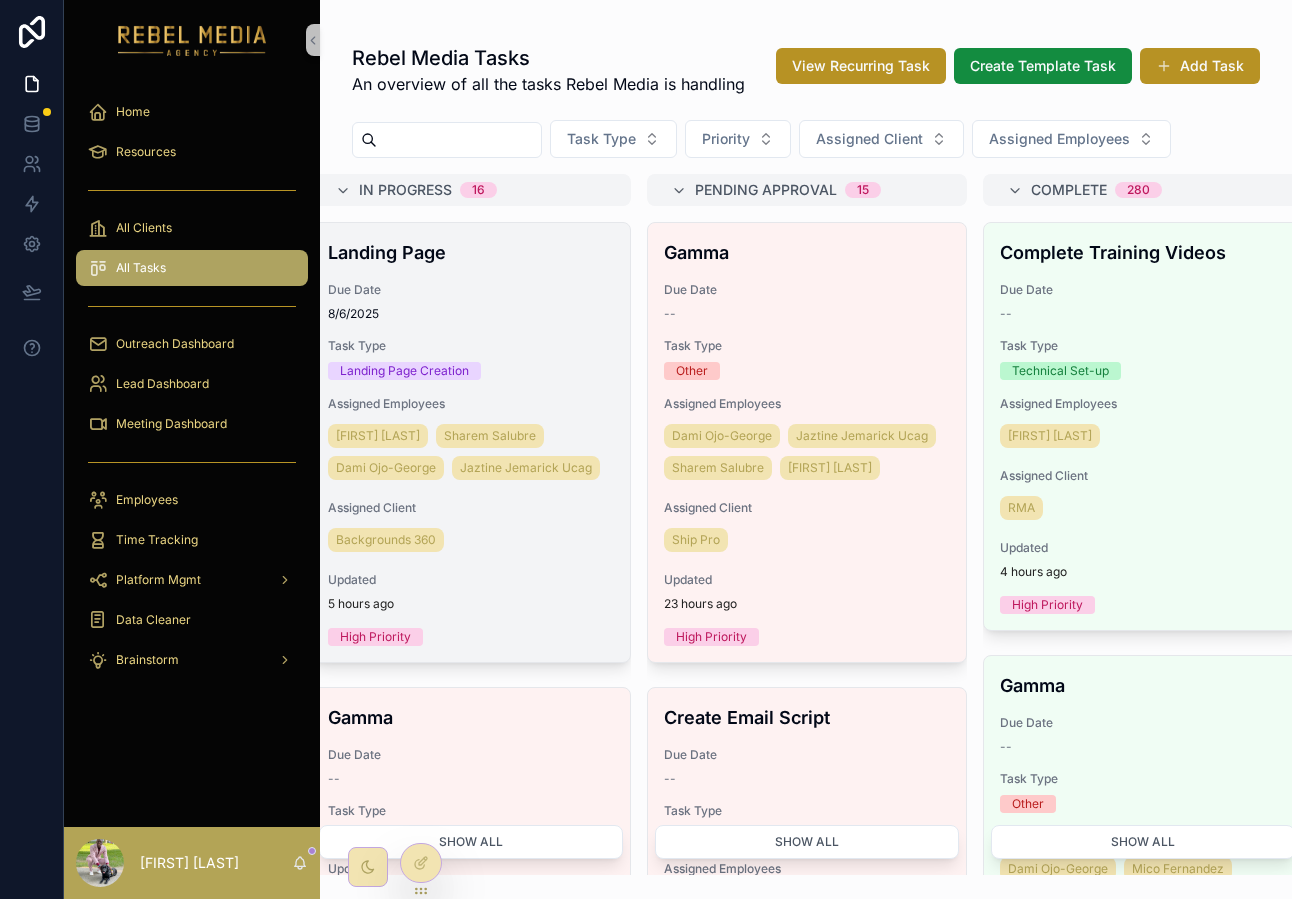 click on "8/6/2025" at bounding box center (471, 314) 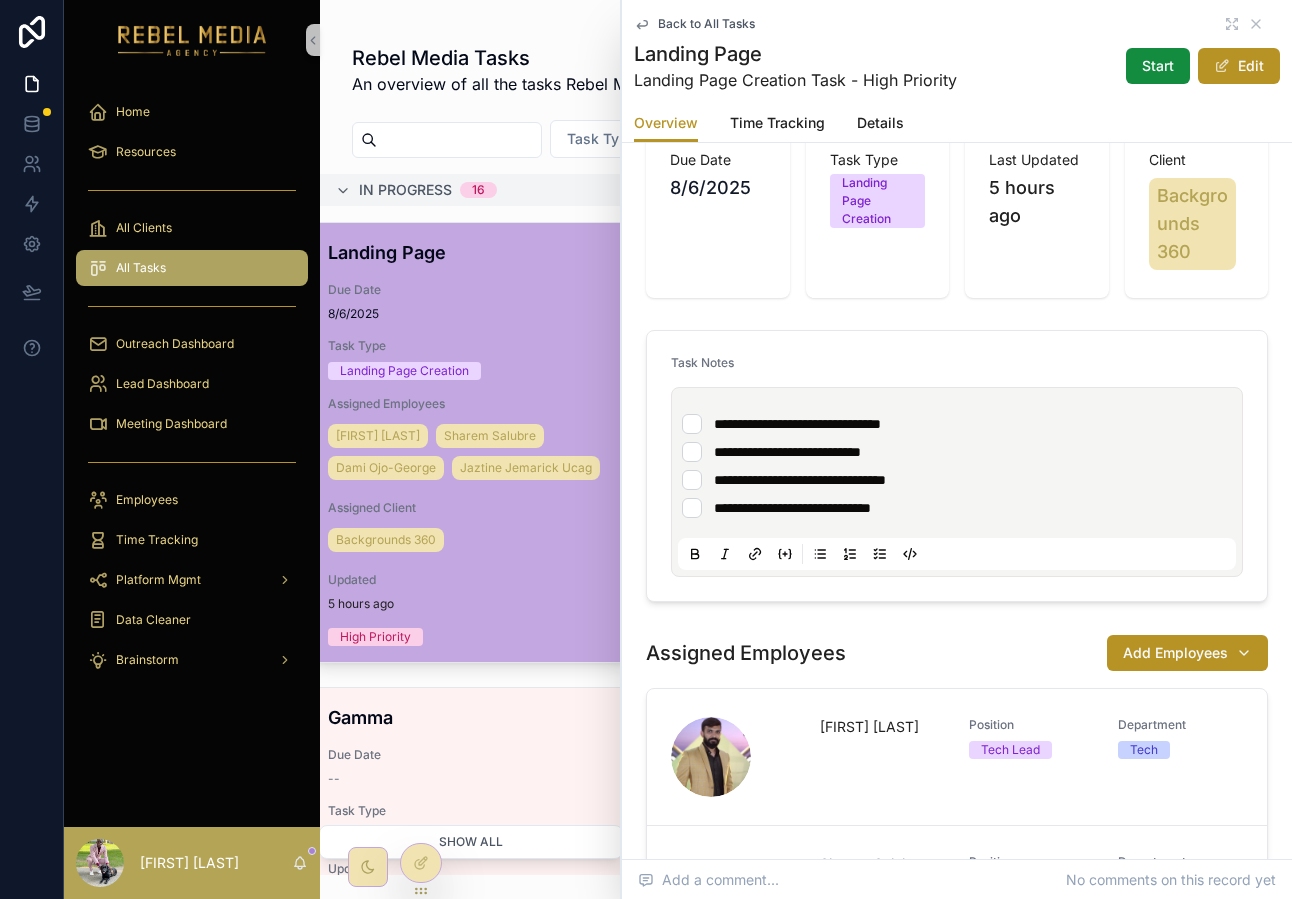 scroll, scrollTop: 113, scrollLeft: 0, axis: vertical 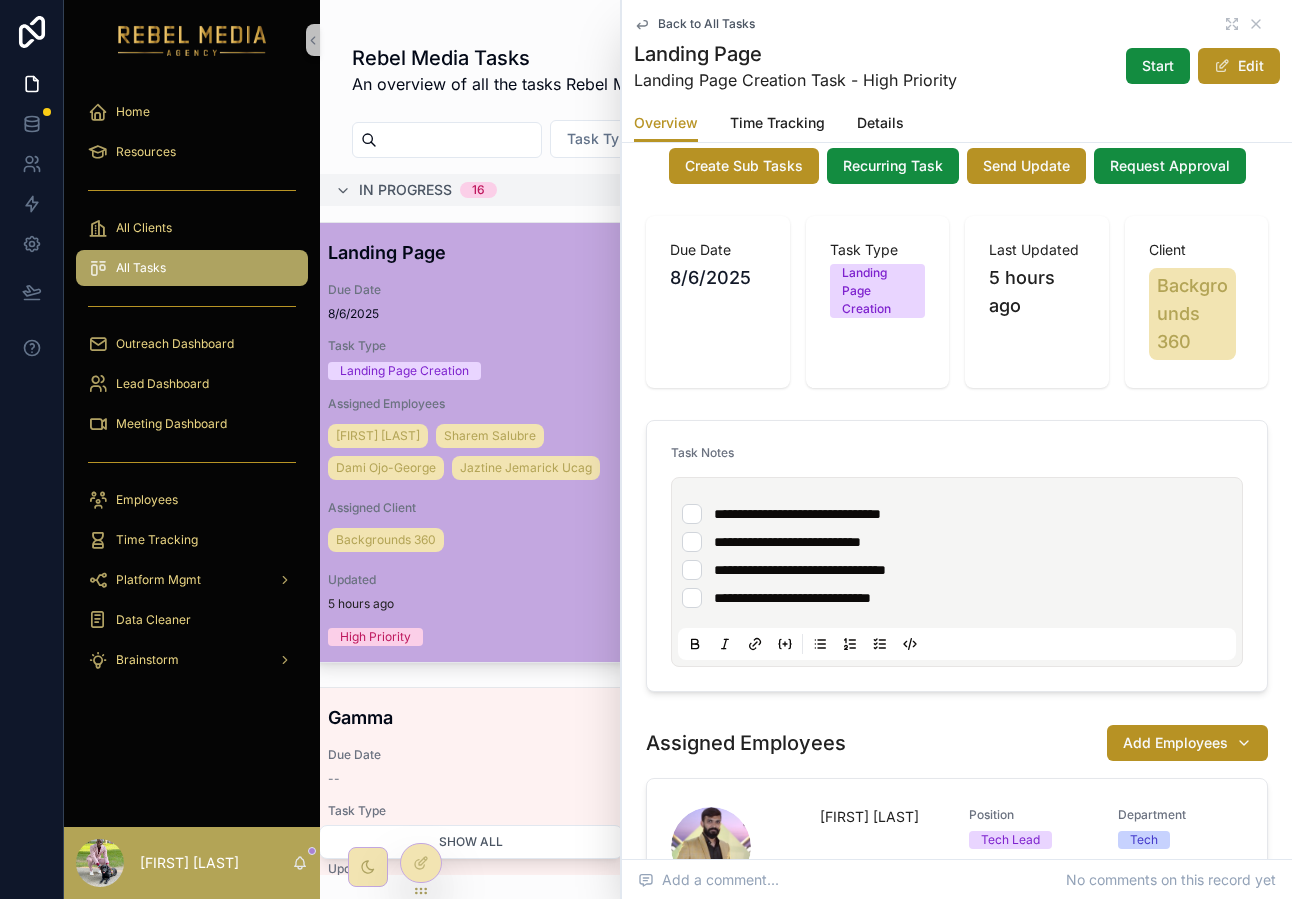 click on "**********" at bounding box center [957, 598] 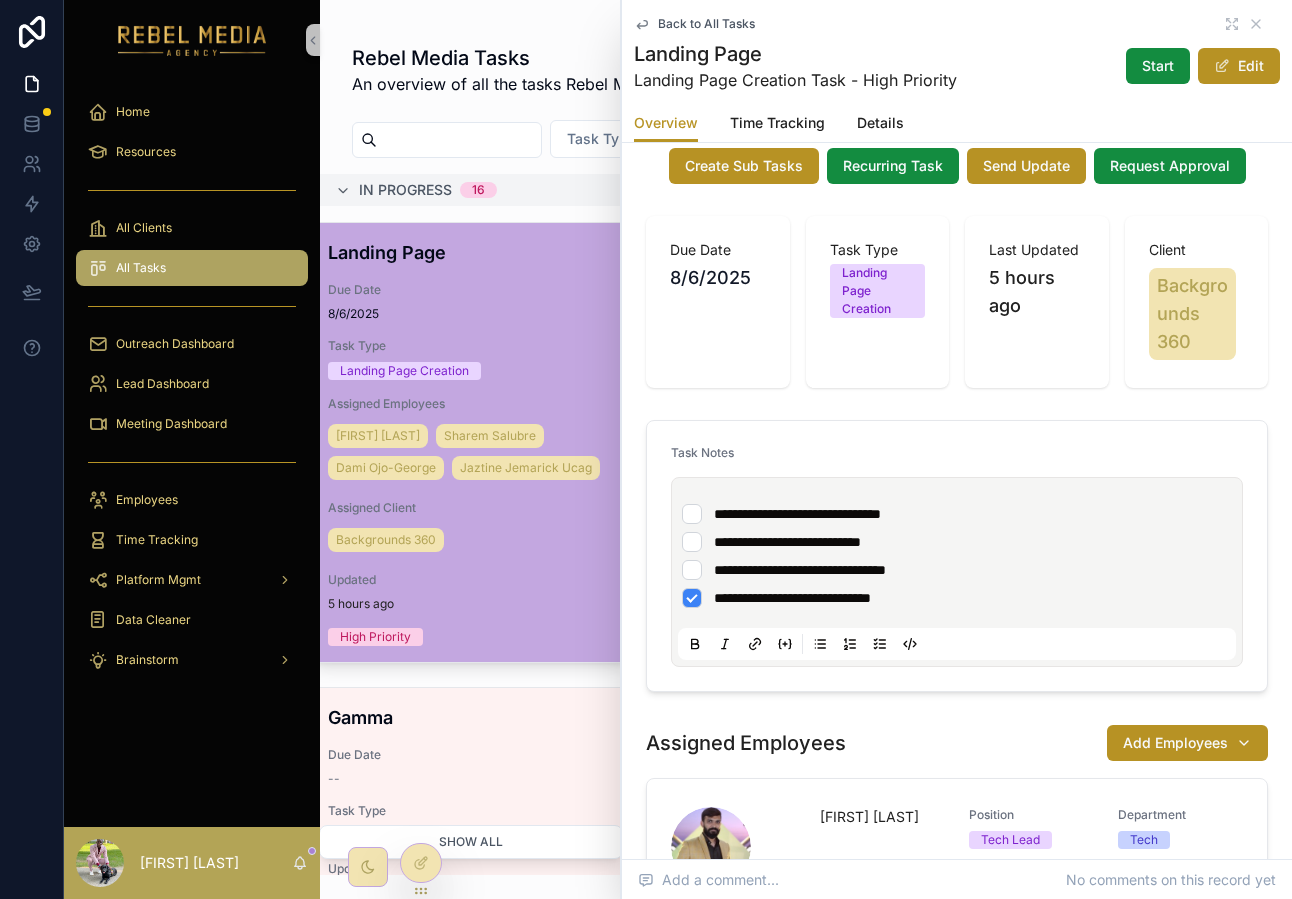 click on "**********" at bounding box center (957, 570) 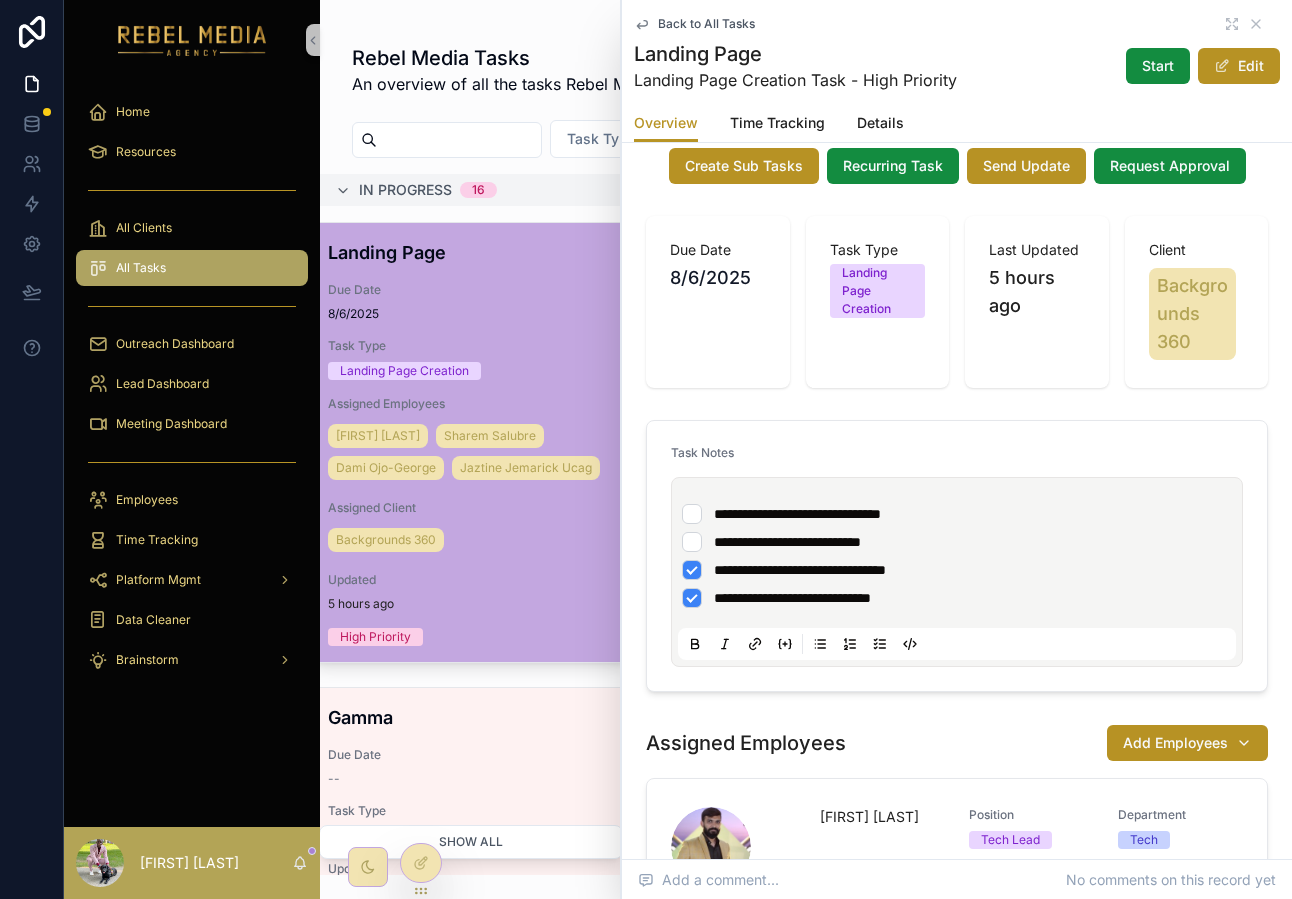 click on "**********" at bounding box center (957, 542) 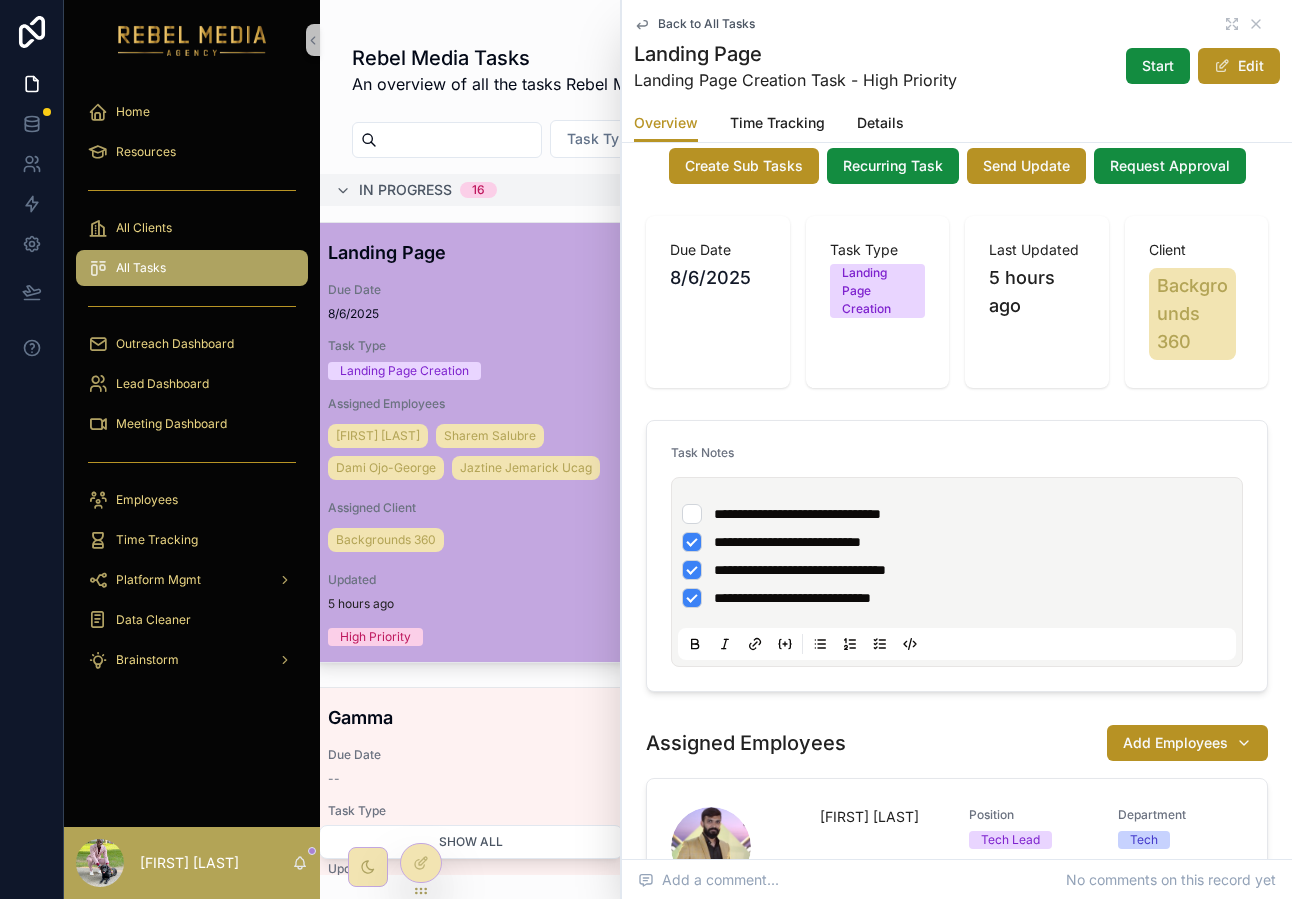 click on "**********" at bounding box center [957, 514] 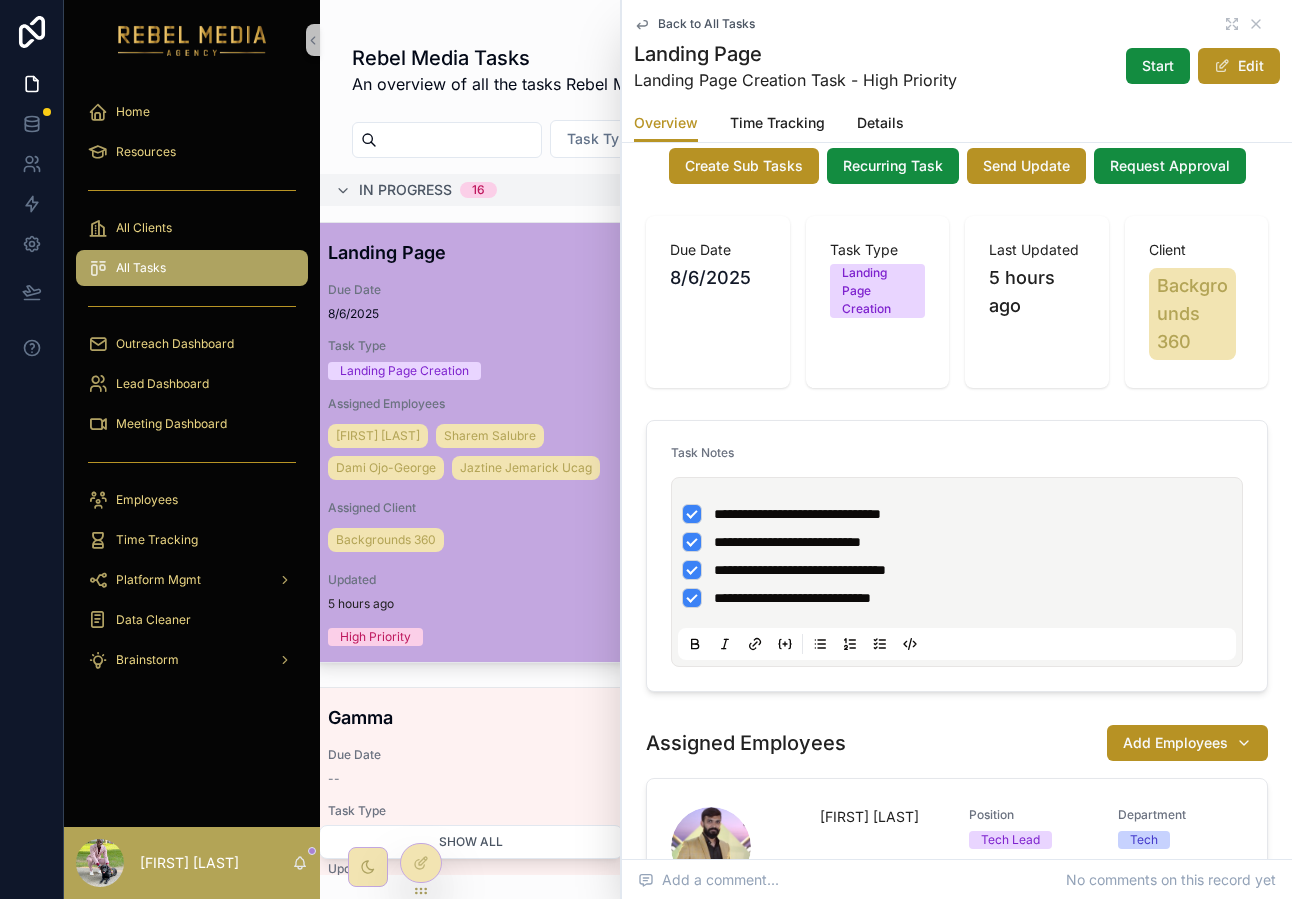 scroll, scrollTop: 0, scrollLeft: 0, axis: both 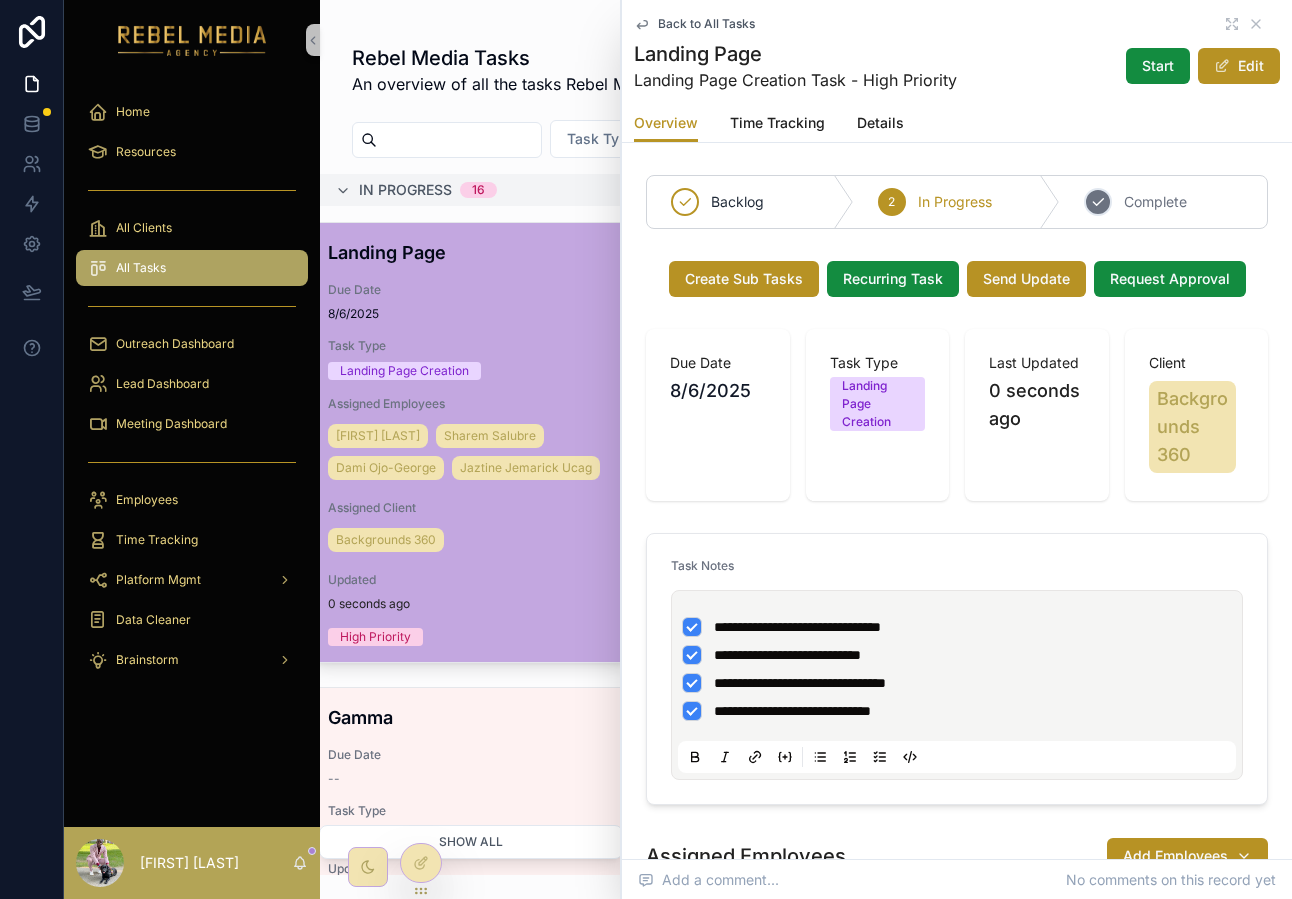 click on "Complete" at bounding box center (1155, 202) 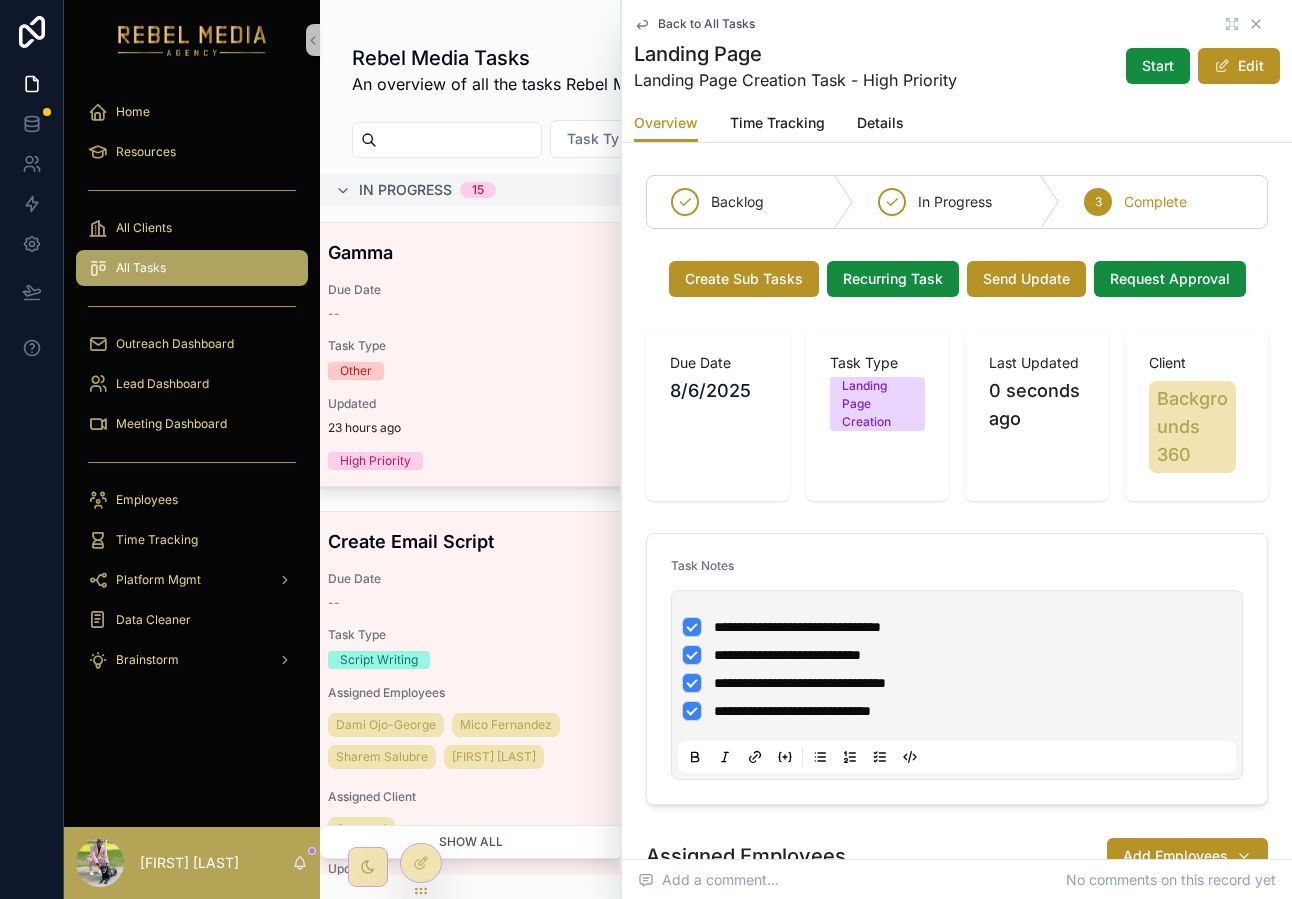 click 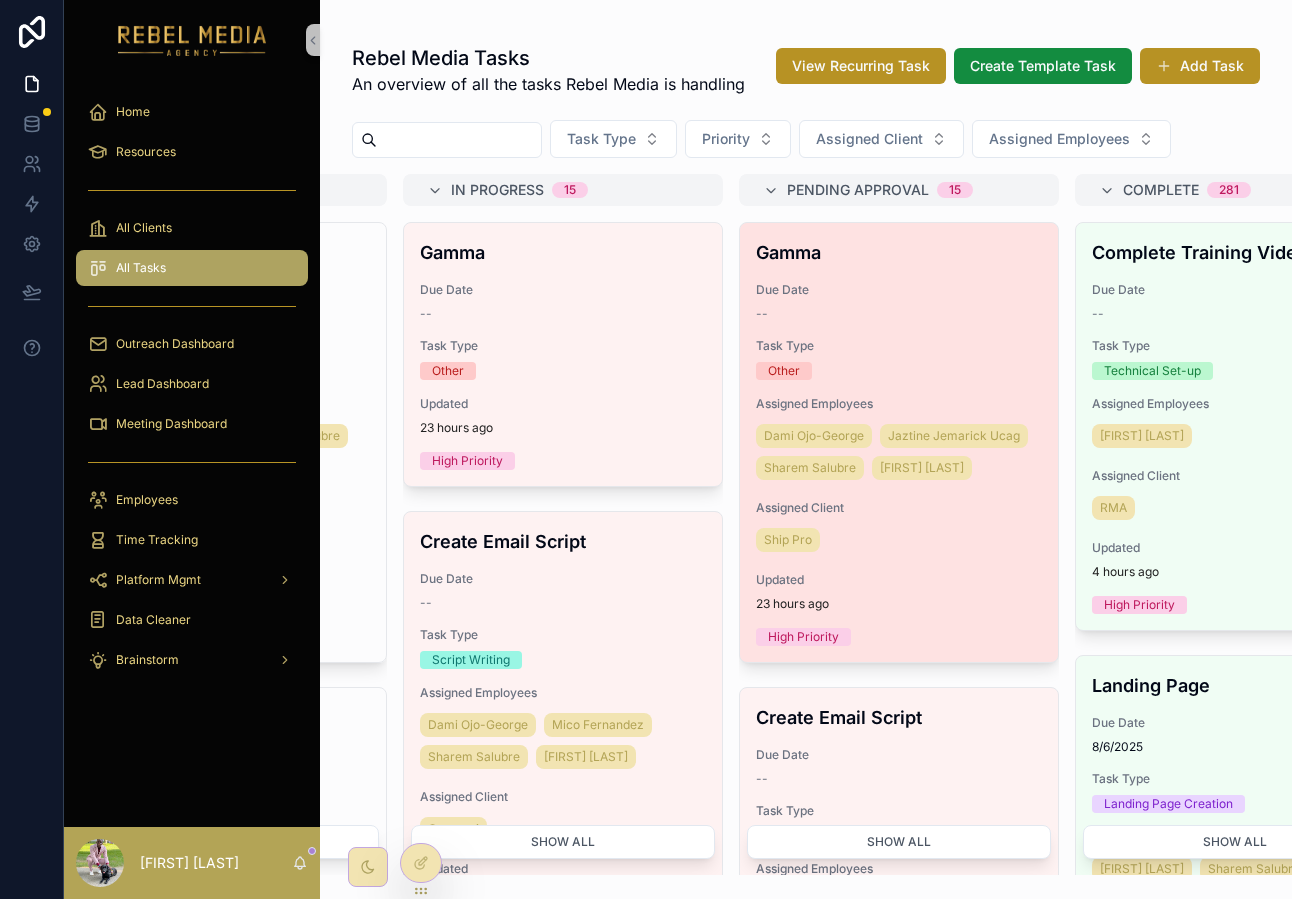 scroll, scrollTop: 0, scrollLeft: 263, axis: horizontal 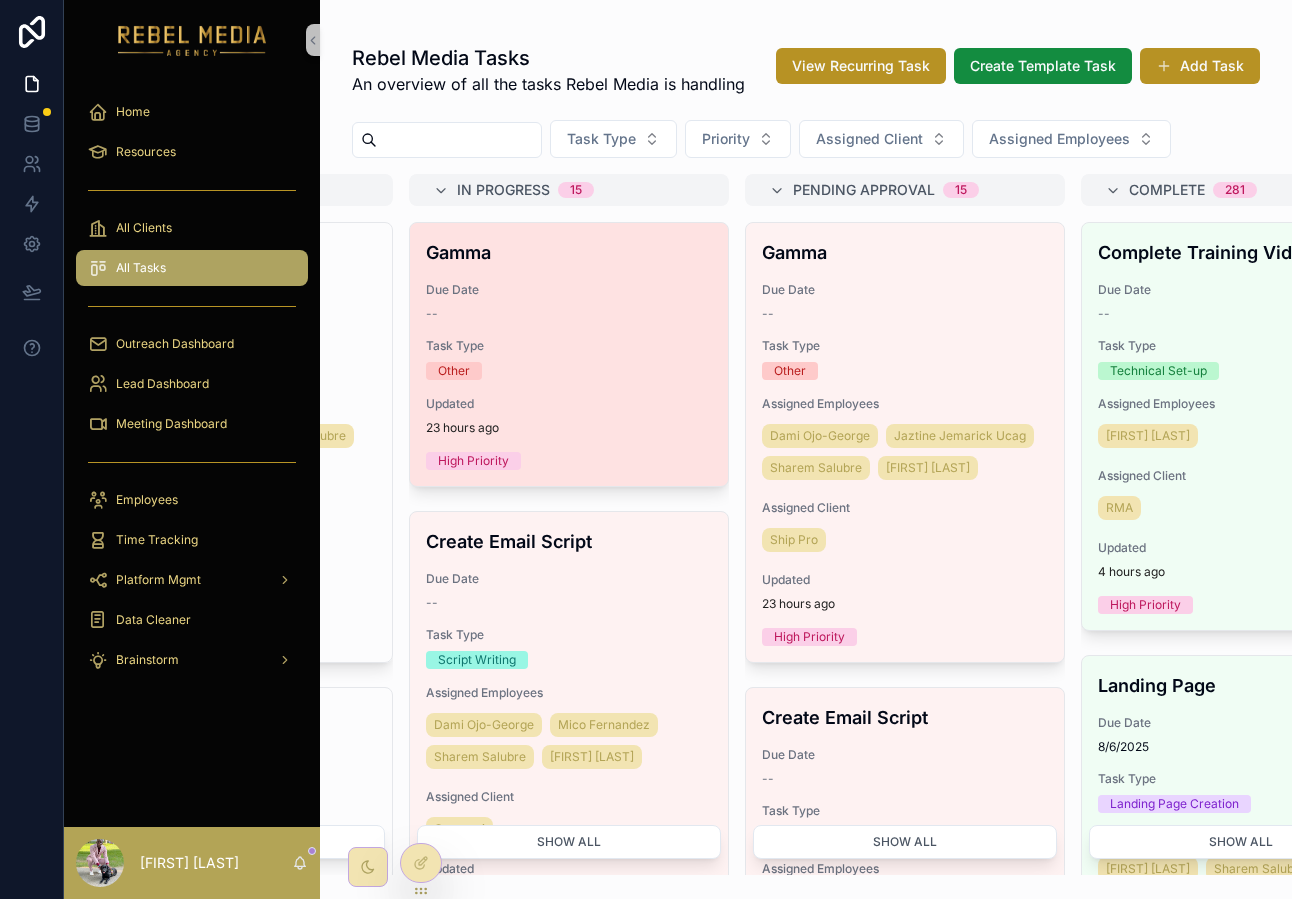 click on "--" at bounding box center [569, 314] 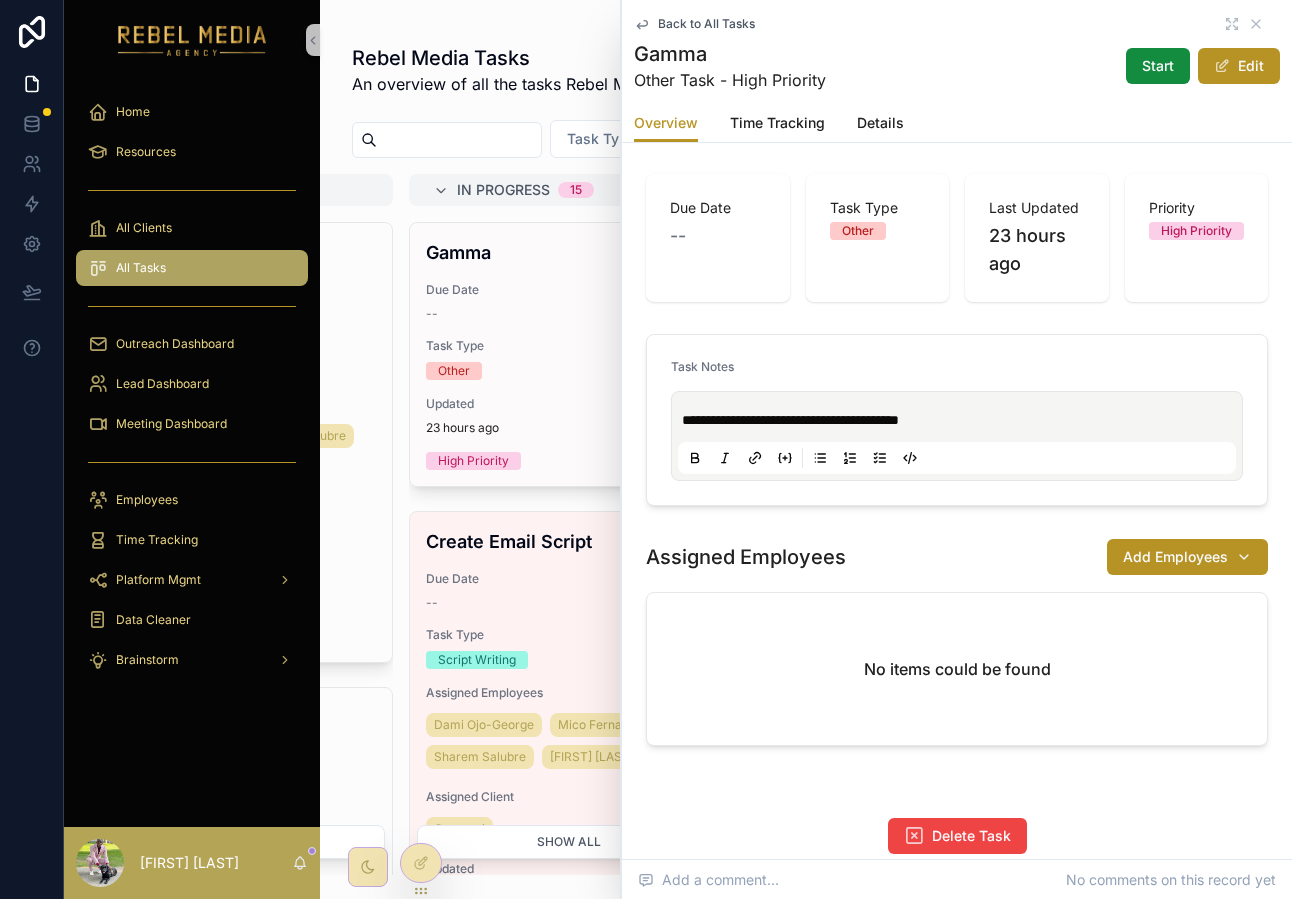 scroll, scrollTop: 264, scrollLeft: 0, axis: vertical 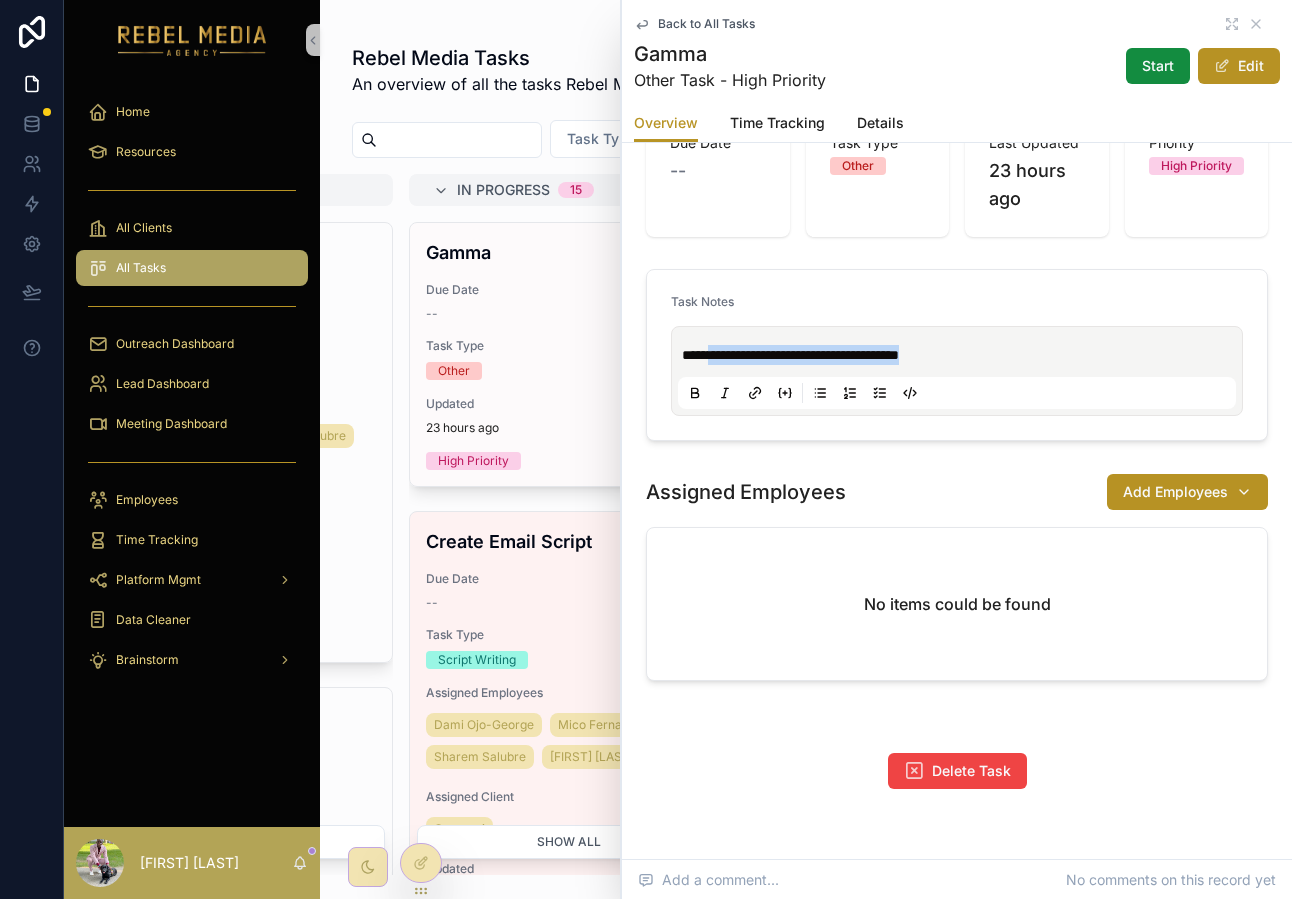 drag, startPoint x: 996, startPoint y: 355, endPoint x: 712, endPoint y: 360, distance: 284.044 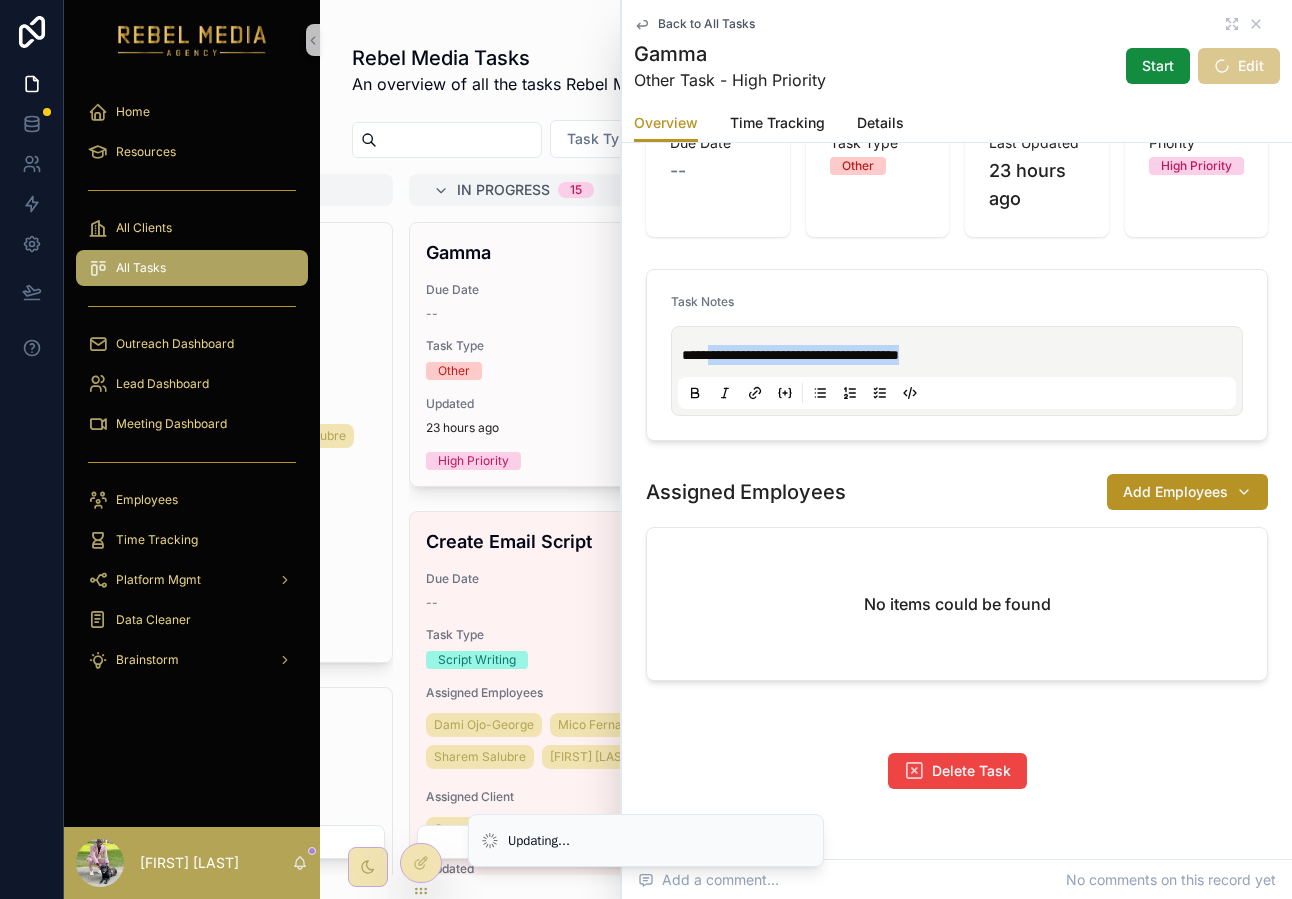 copy on "**********" 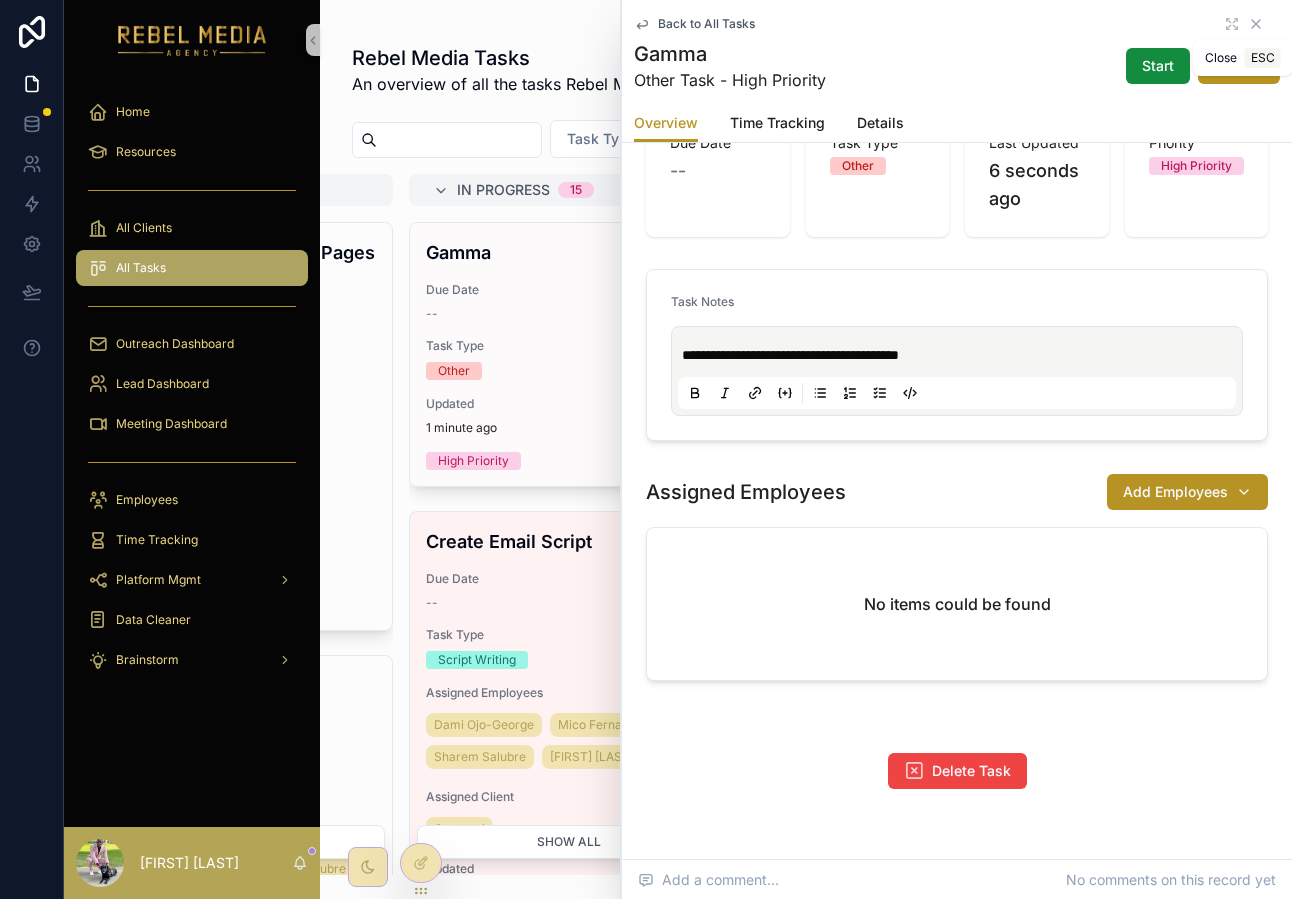 click 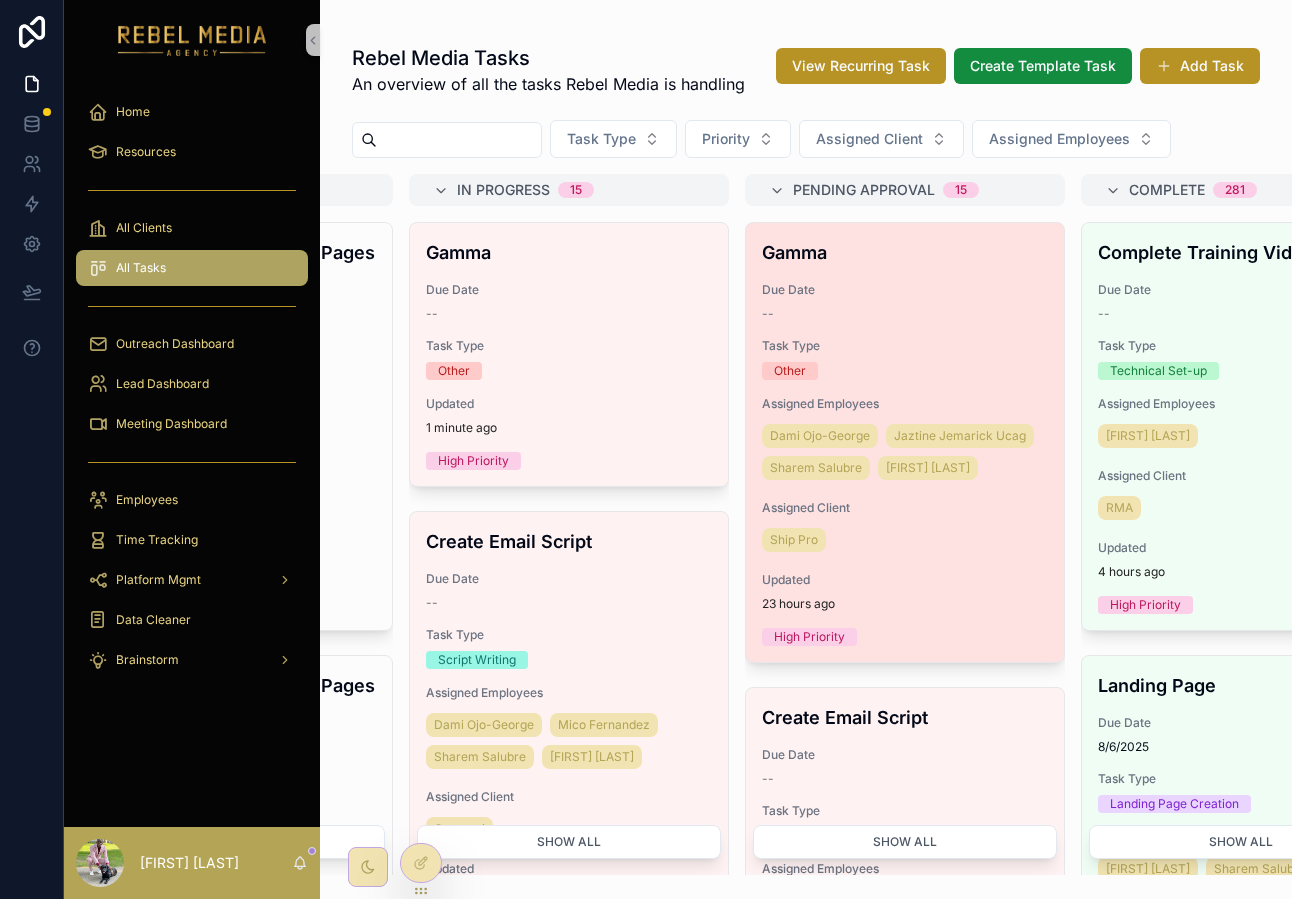 click on "Due Date --" at bounding box center [905, 302] 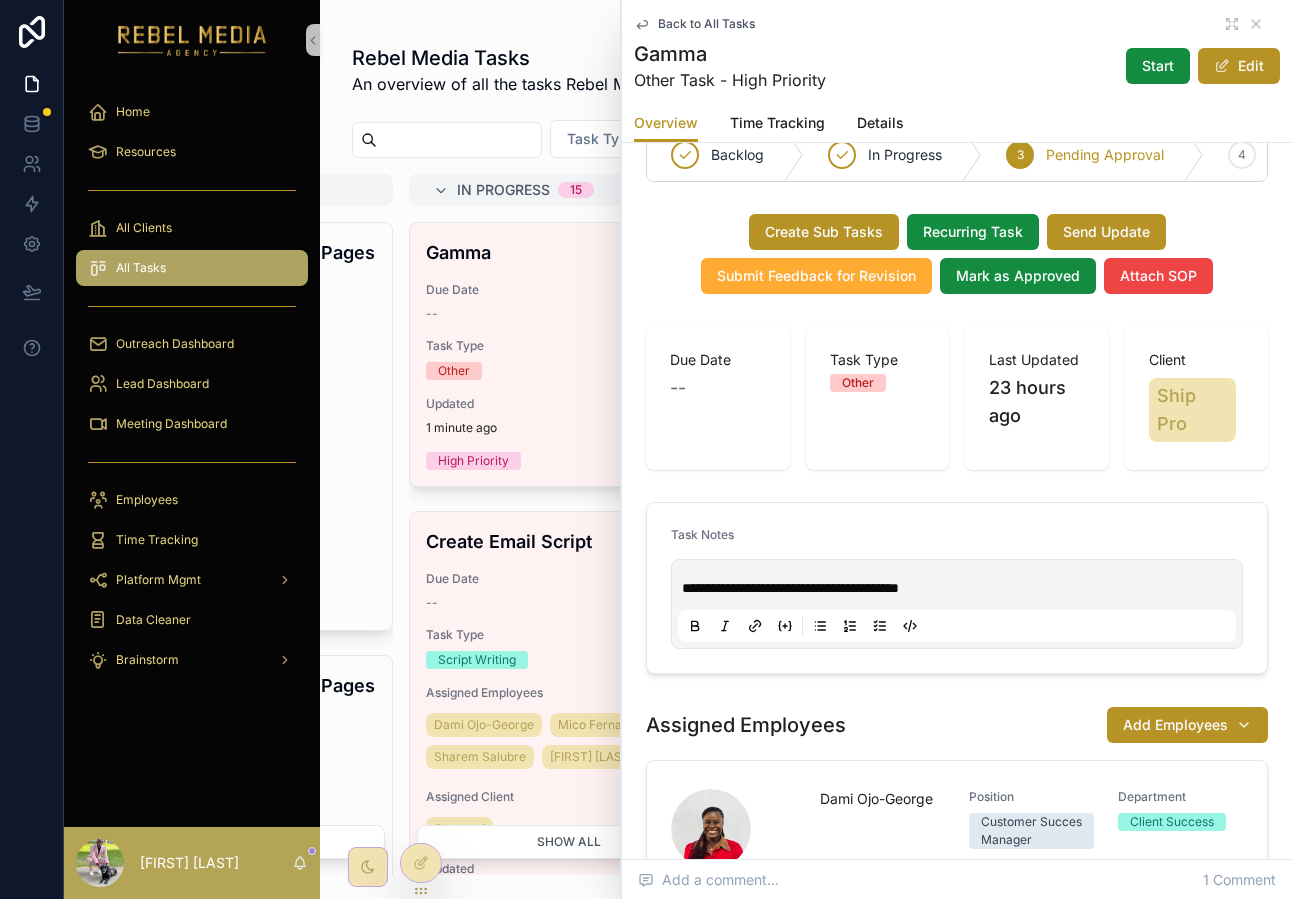 scroll, scrollTop: 71, scrollLeft: 0, axis: vertical 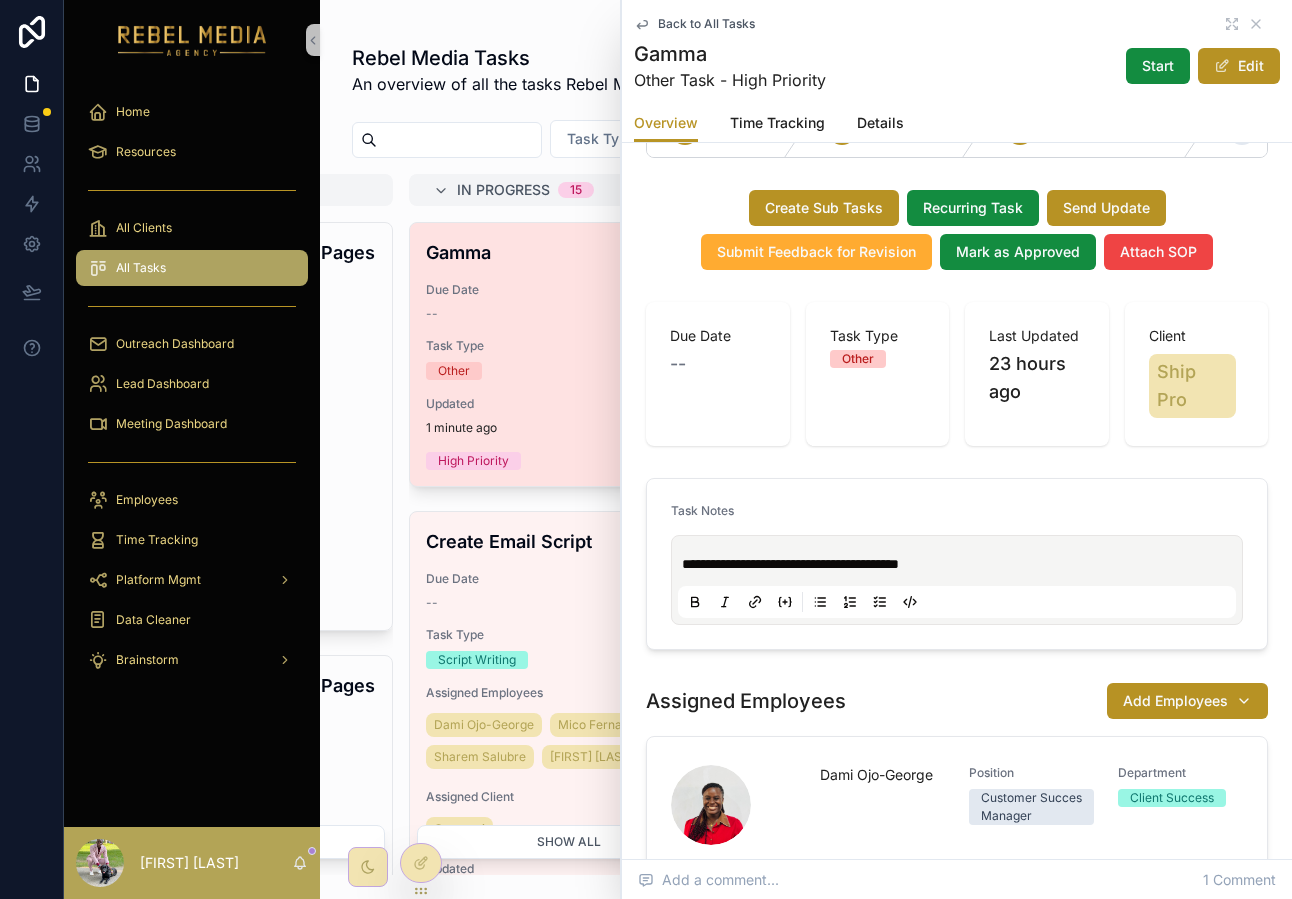 click on "Gamma Due Date -- Task Type Other Updated 1 minute ago High Priority" at bounding box center (569, 354) 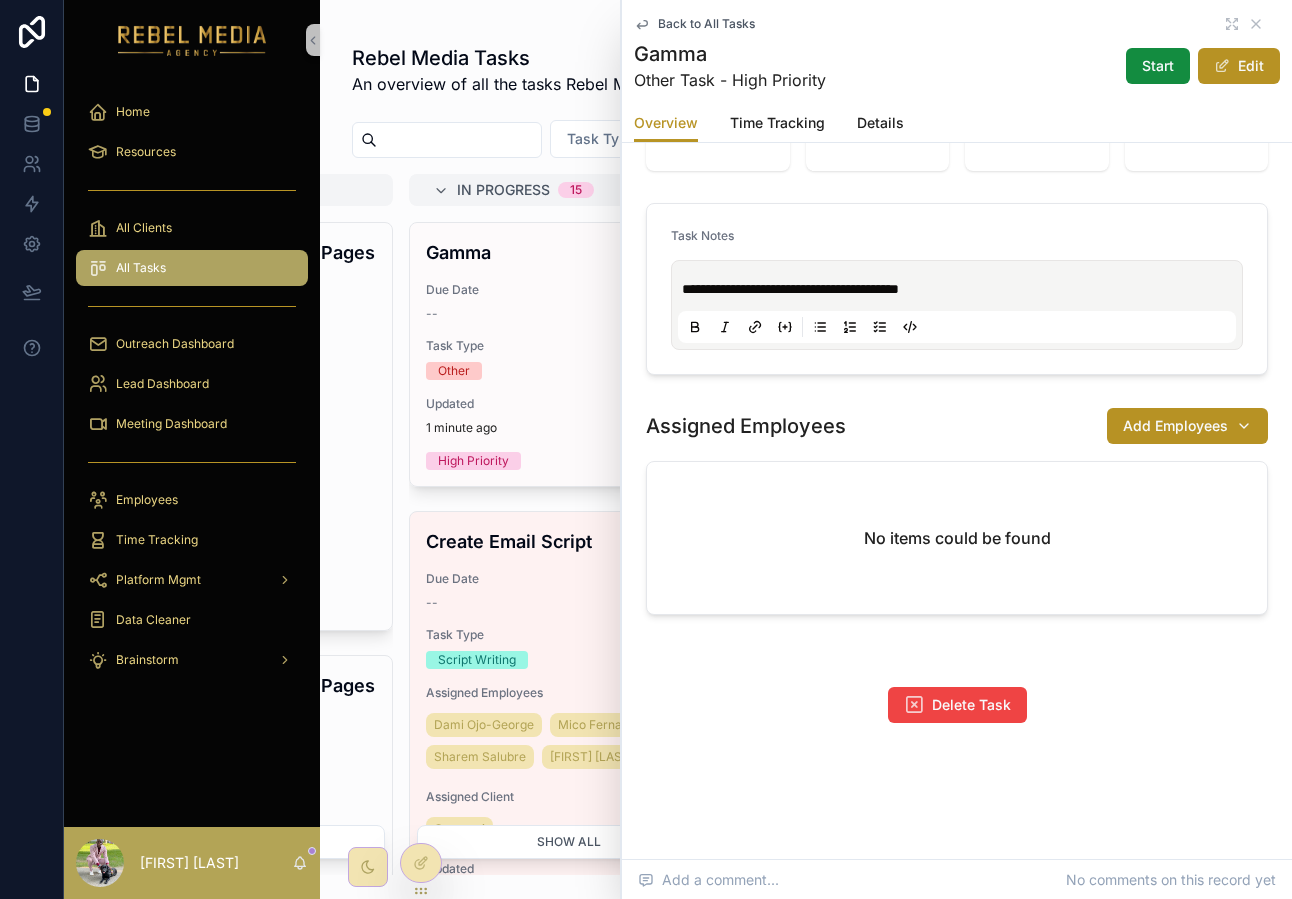 scroll, scrollTop: 0, scrollLeft: 0, axis: both 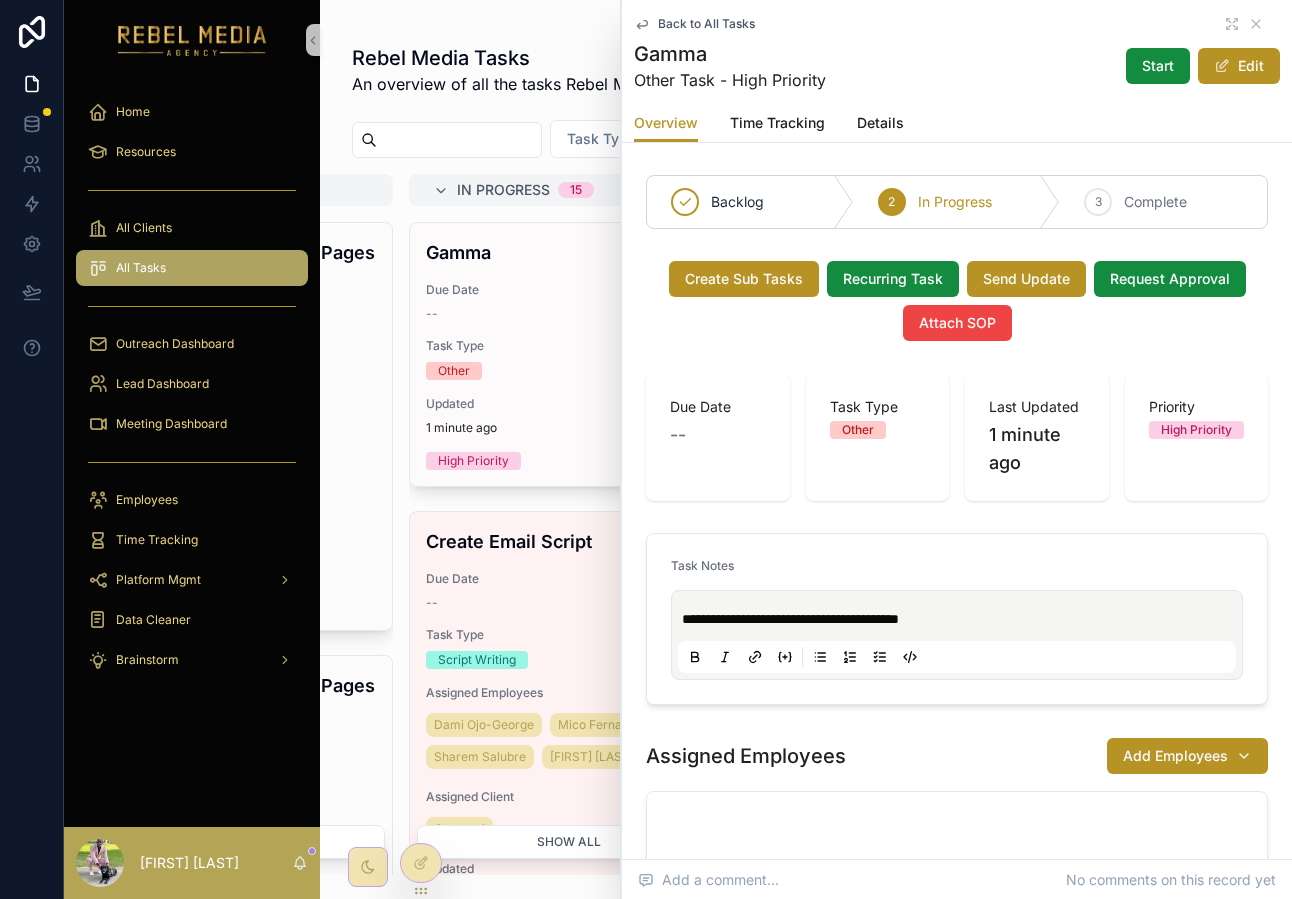 click on "**********" at bounding box center [790, 619] 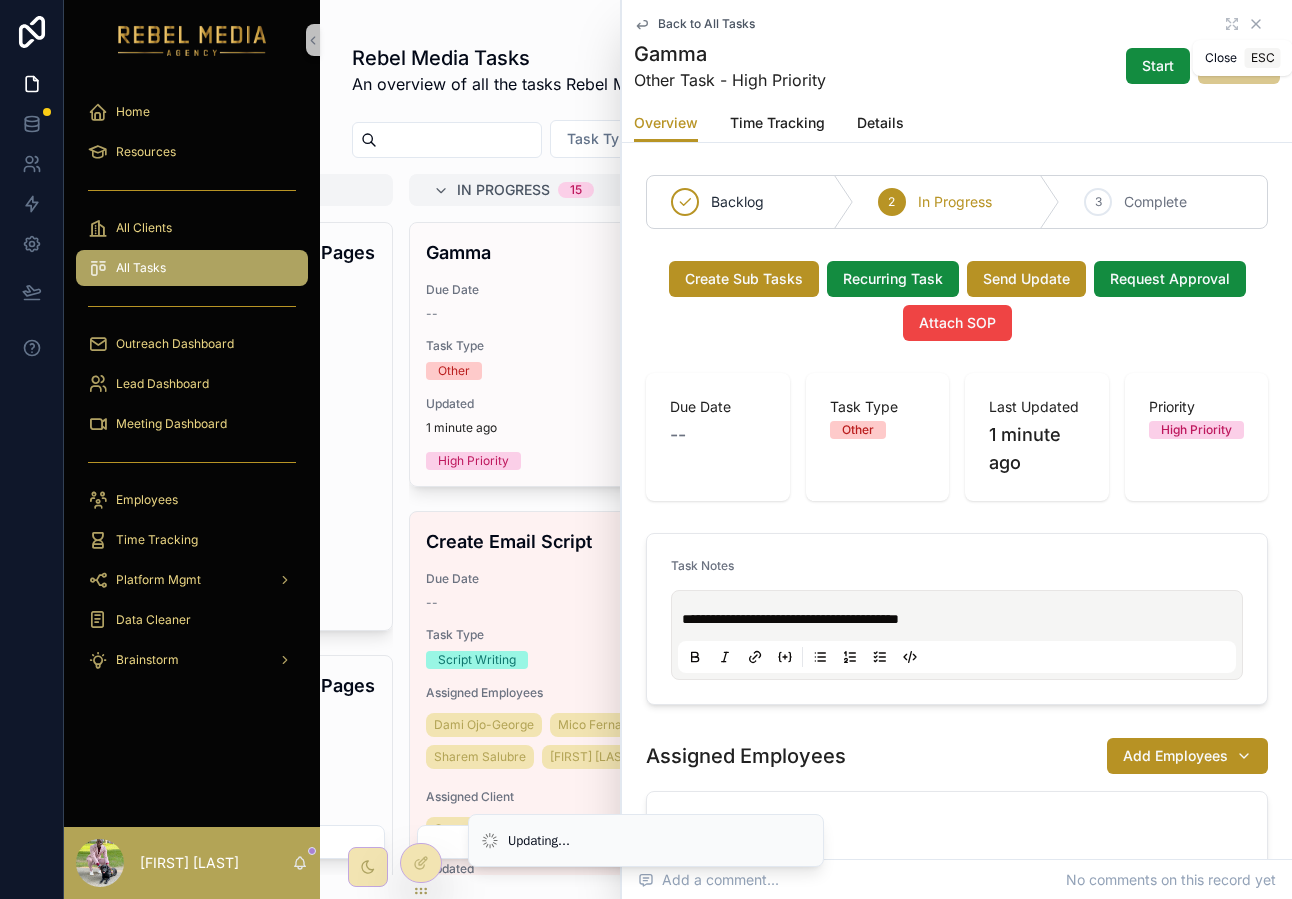 click 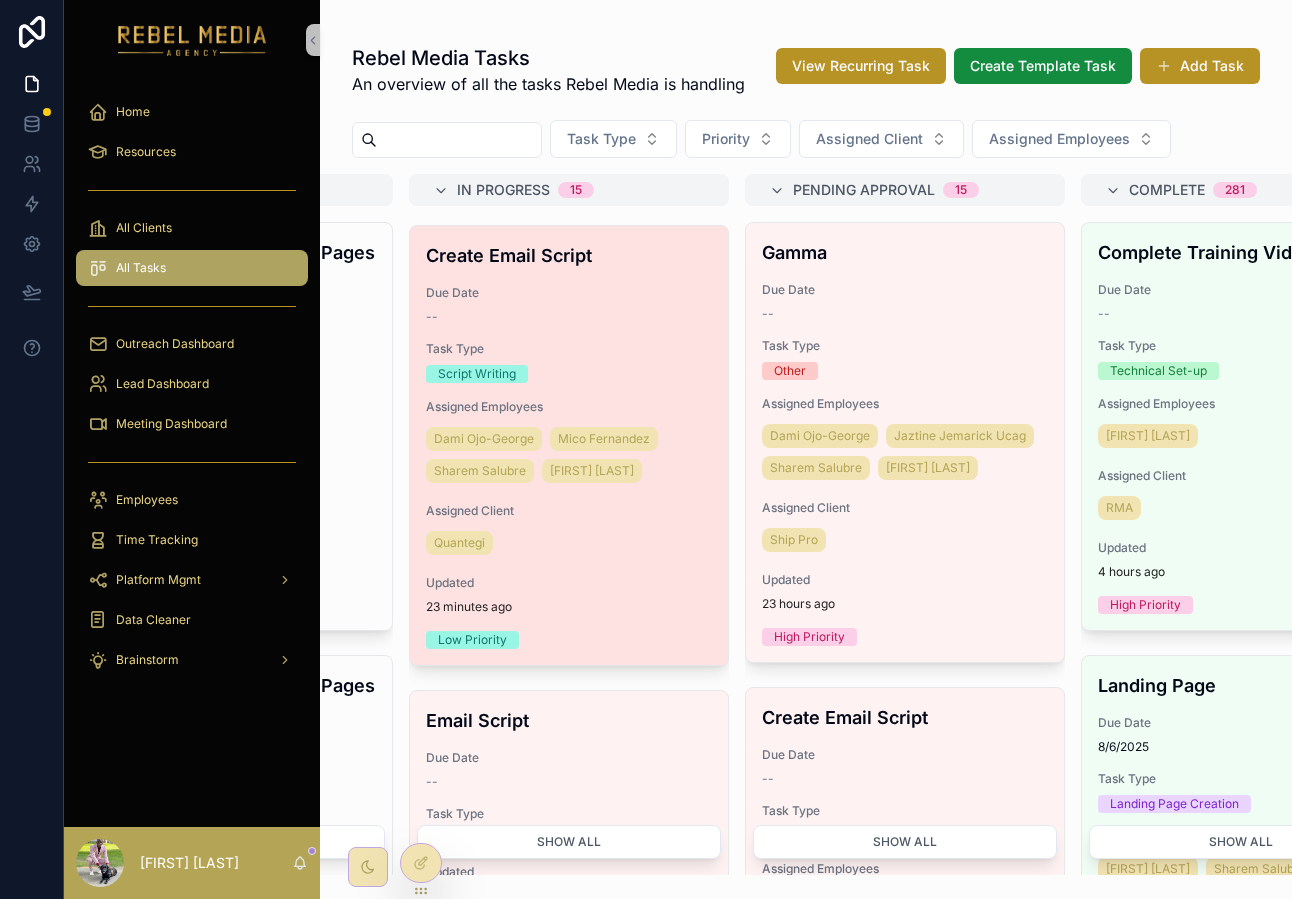 scroll, scrollTop: 262, scrollLeft: 0, axis: vertical 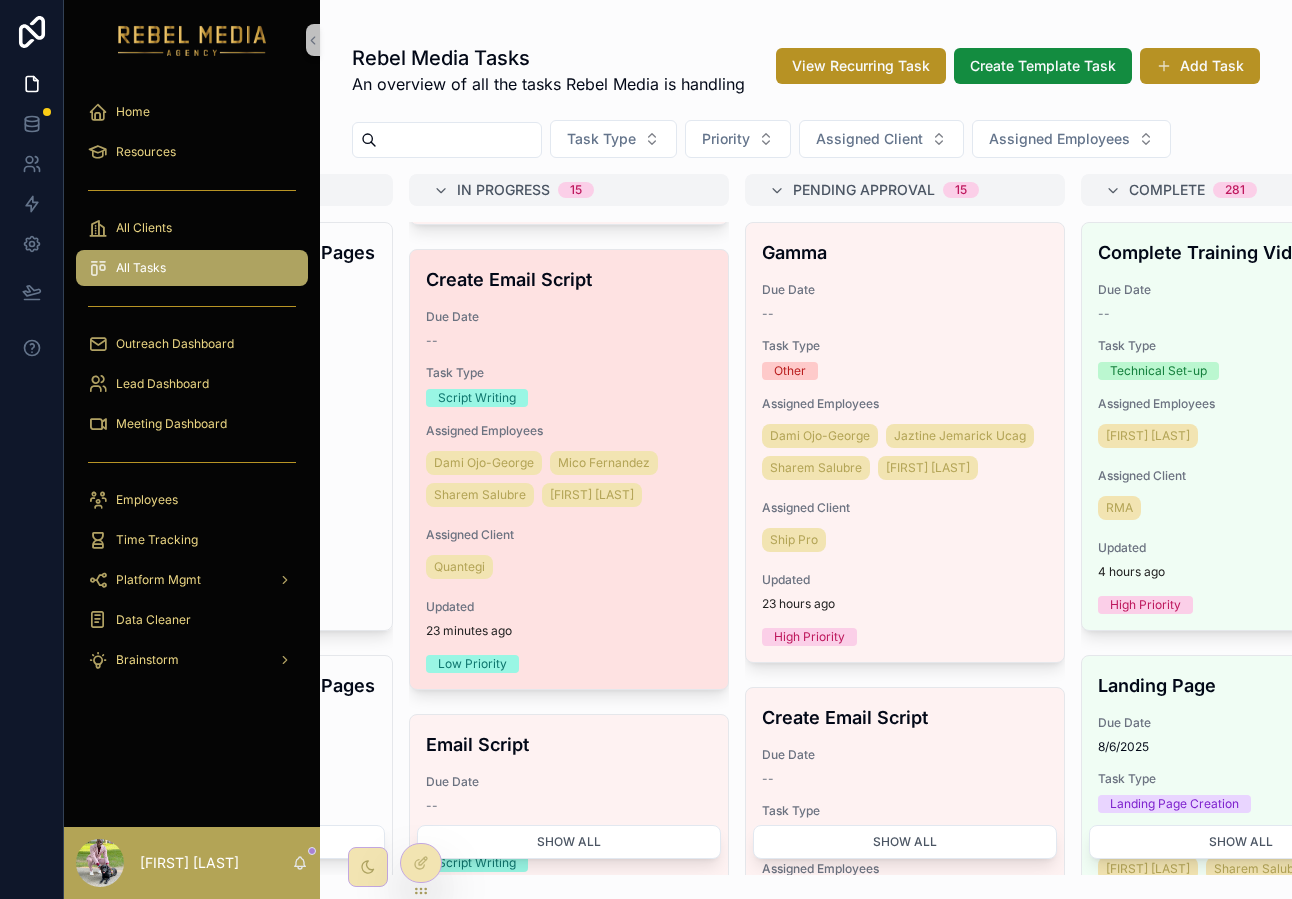 click on "Script Writing" at bounding box center [569, 398] 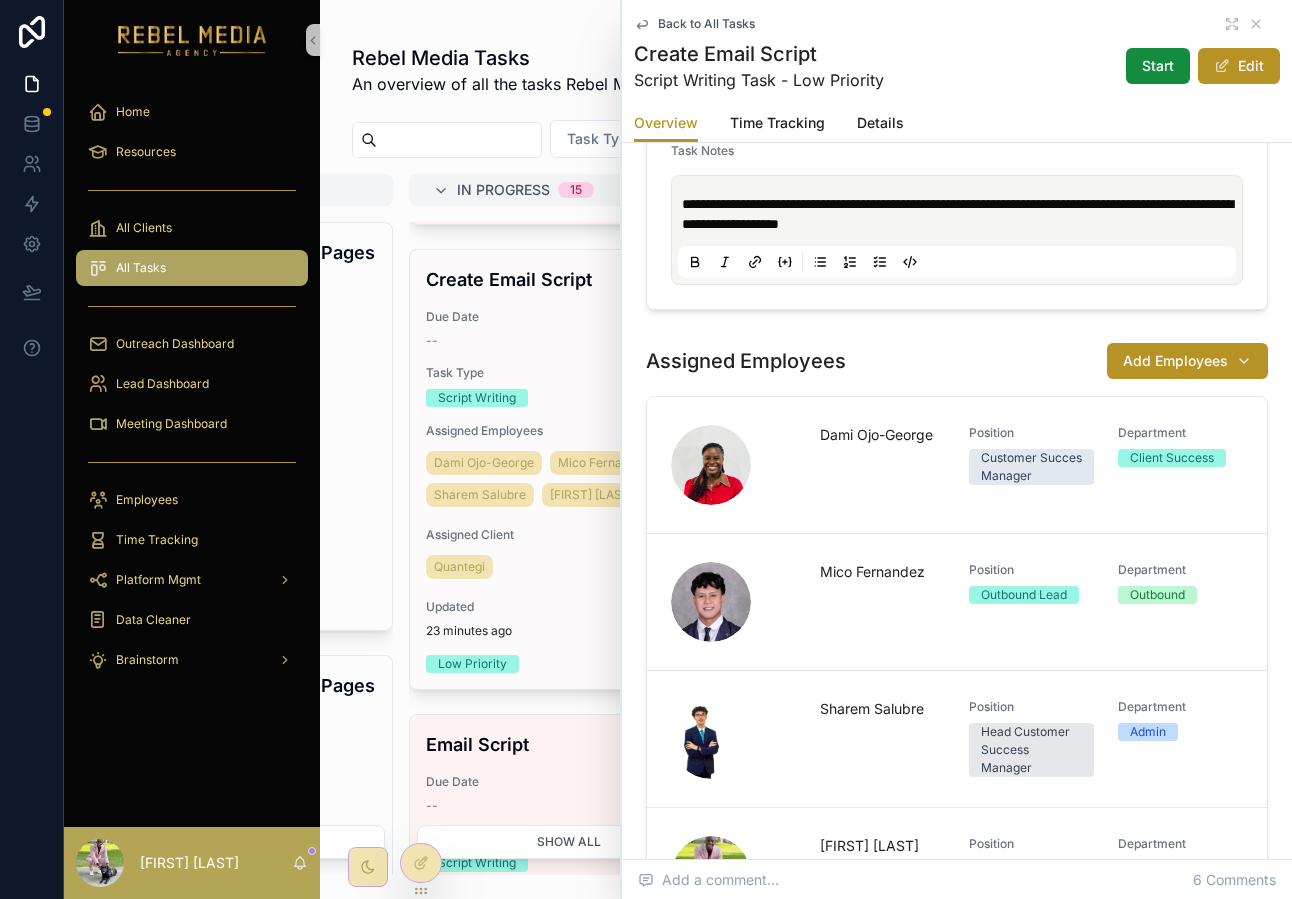 scroll, scrollTop: 408, scrollLeft: 0, axis: vertical 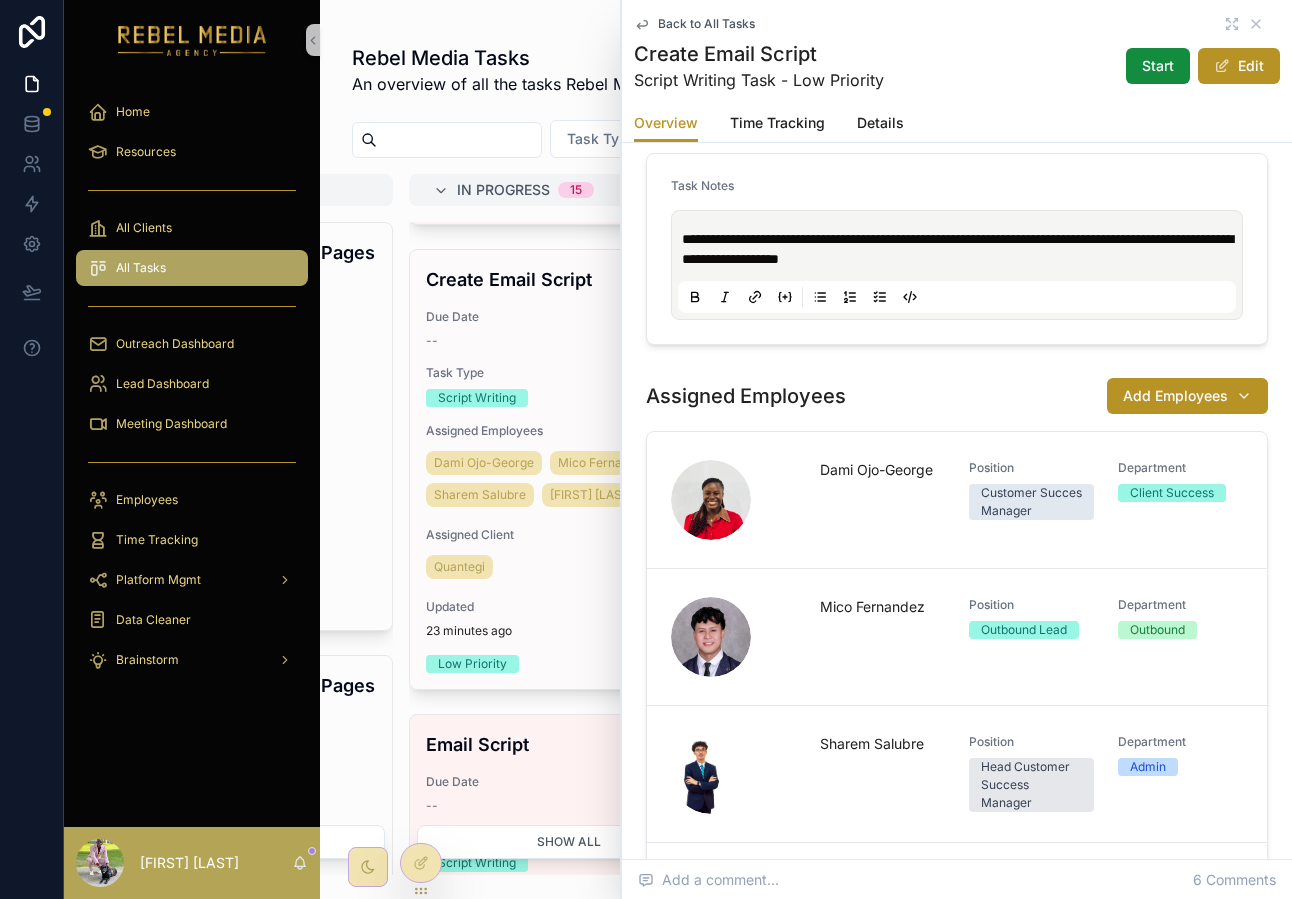 click on "**********" at bounding box center (961, 249) 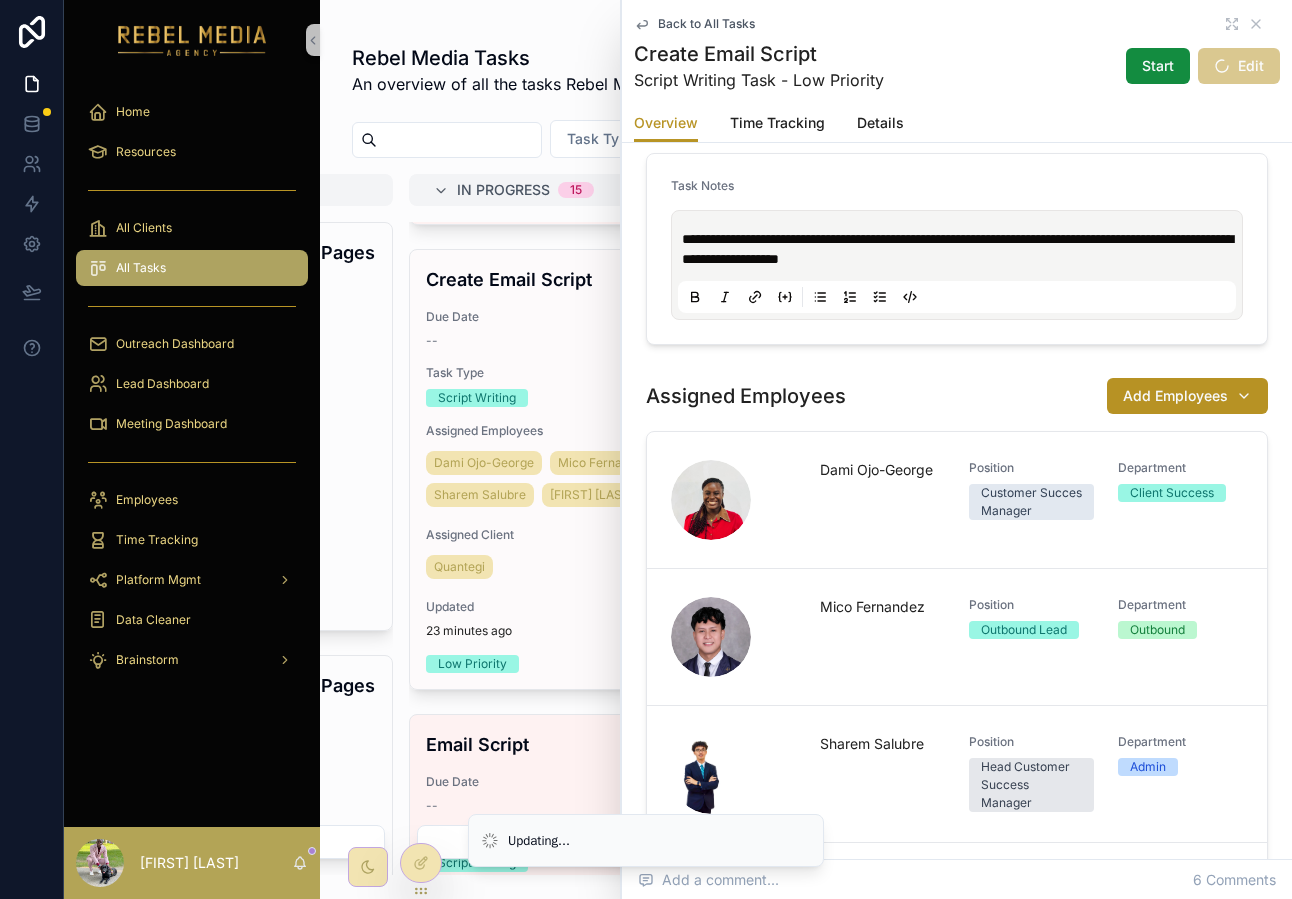 click on "**********" at bounding box center (957, 249) 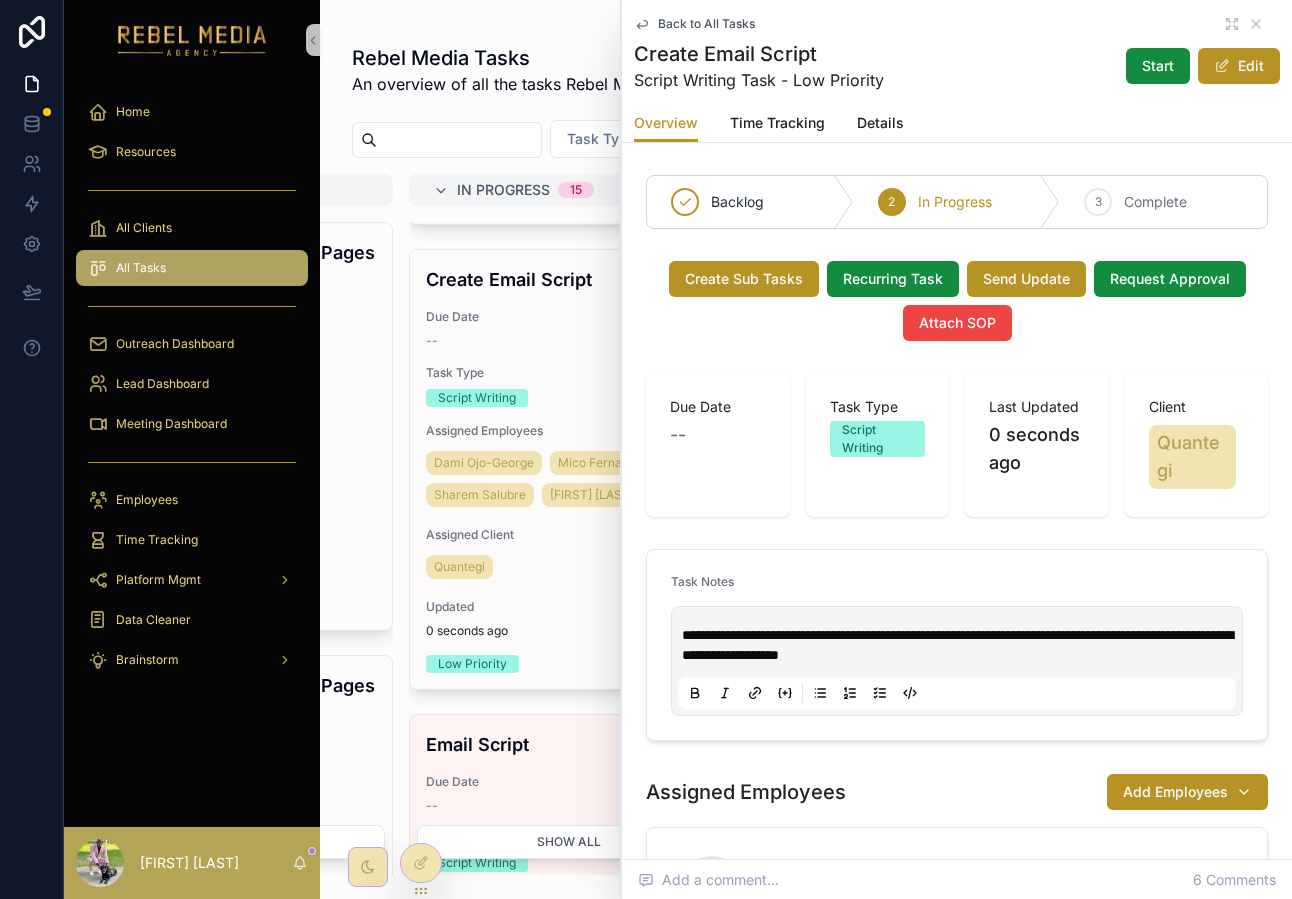 scroll, scrollTop: 3, scrollLeft: 0, axis: vertical 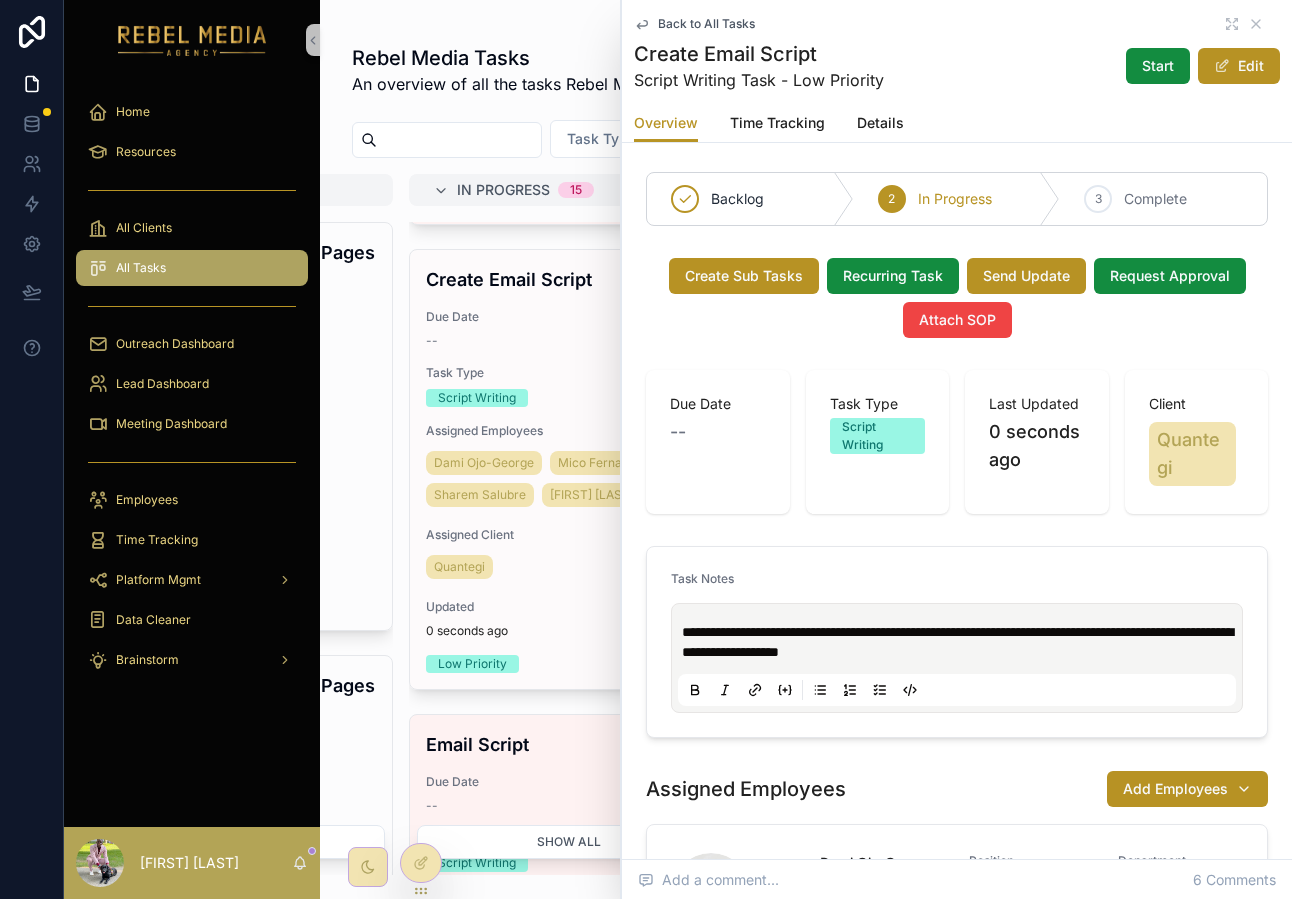 click on "Back to All Tasks Create Email Script Script Writing Task - Low Priority Start Edit" at bounding box center (957, 52) 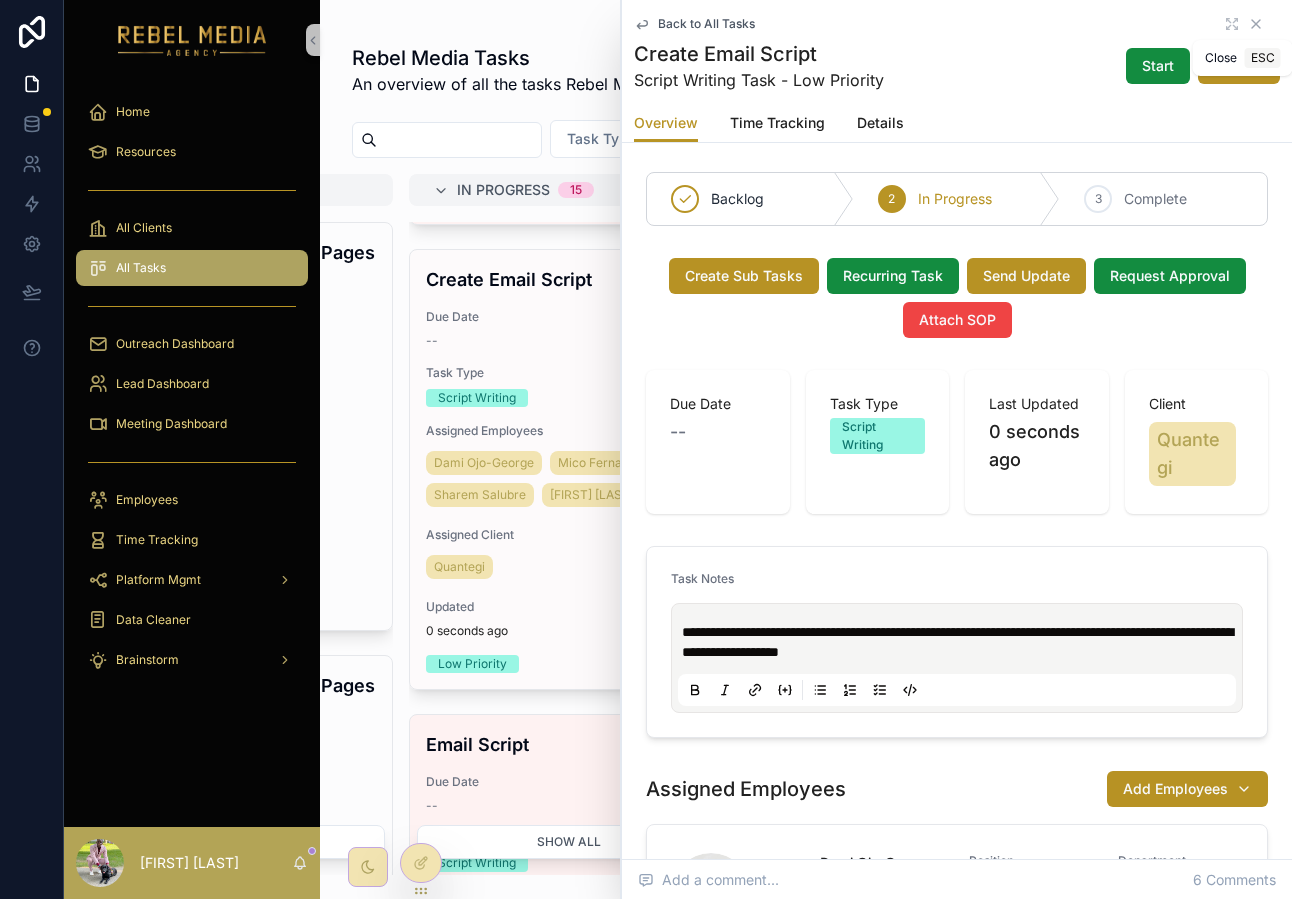 click 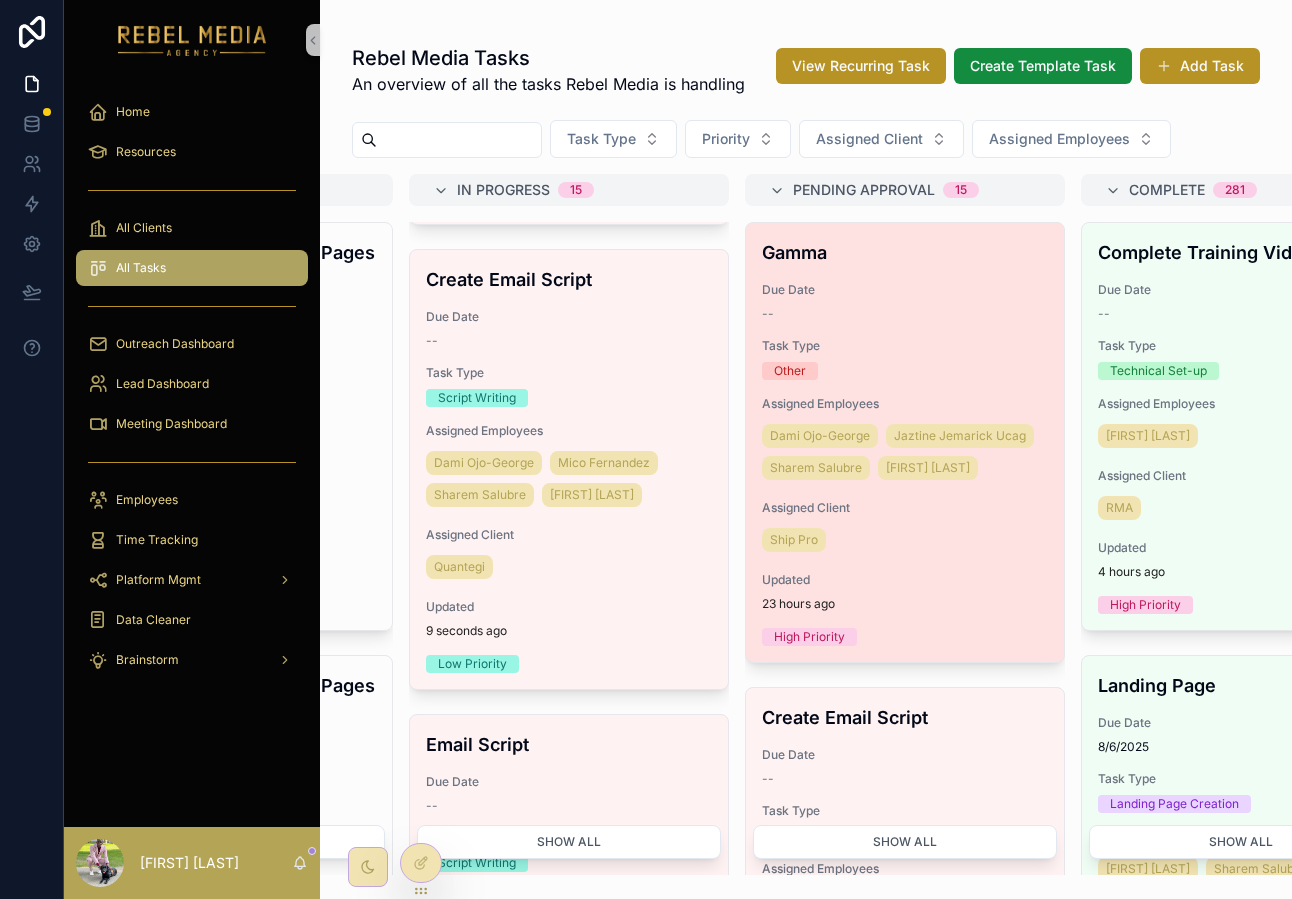 scroll, scrollTop: 136, scrollLeft: 0, axis: vertical 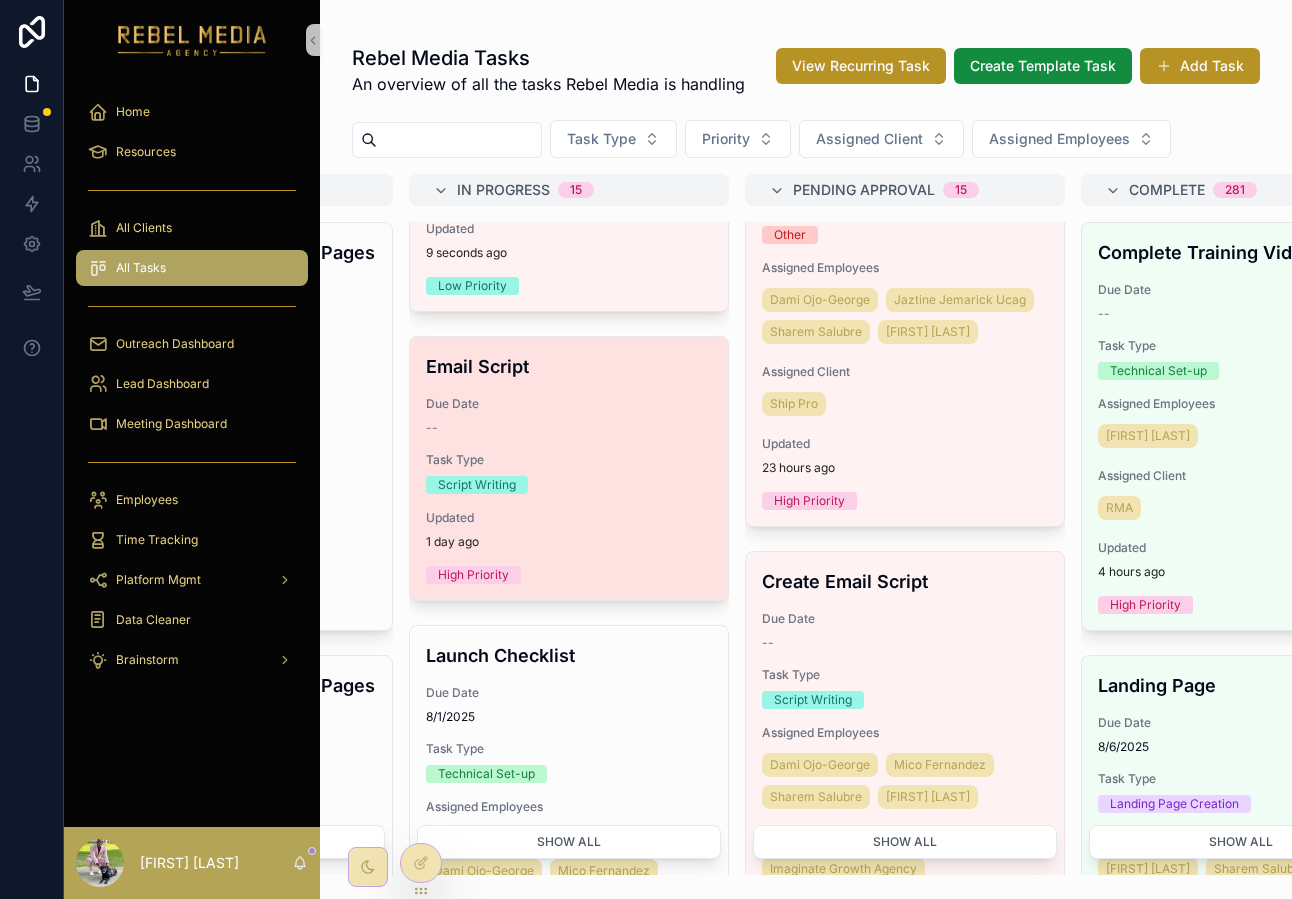 click on "Email Script Due Date -- Task Type Script Writing Updated 1 day ago High Priority" at bounding box center [569, 468] 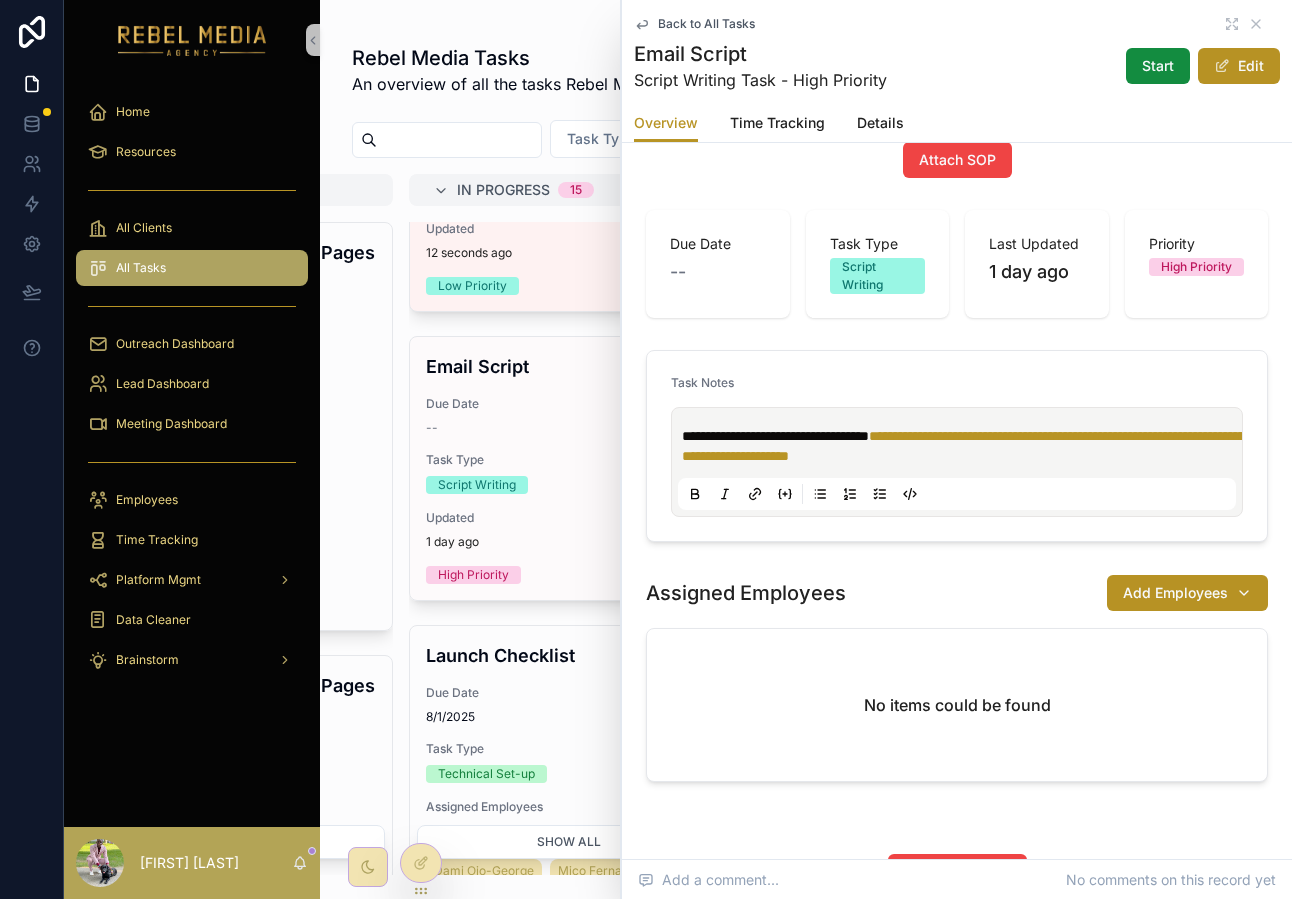 scroll, scrollTop: 87, scrollLeft: 0, axis: vertical 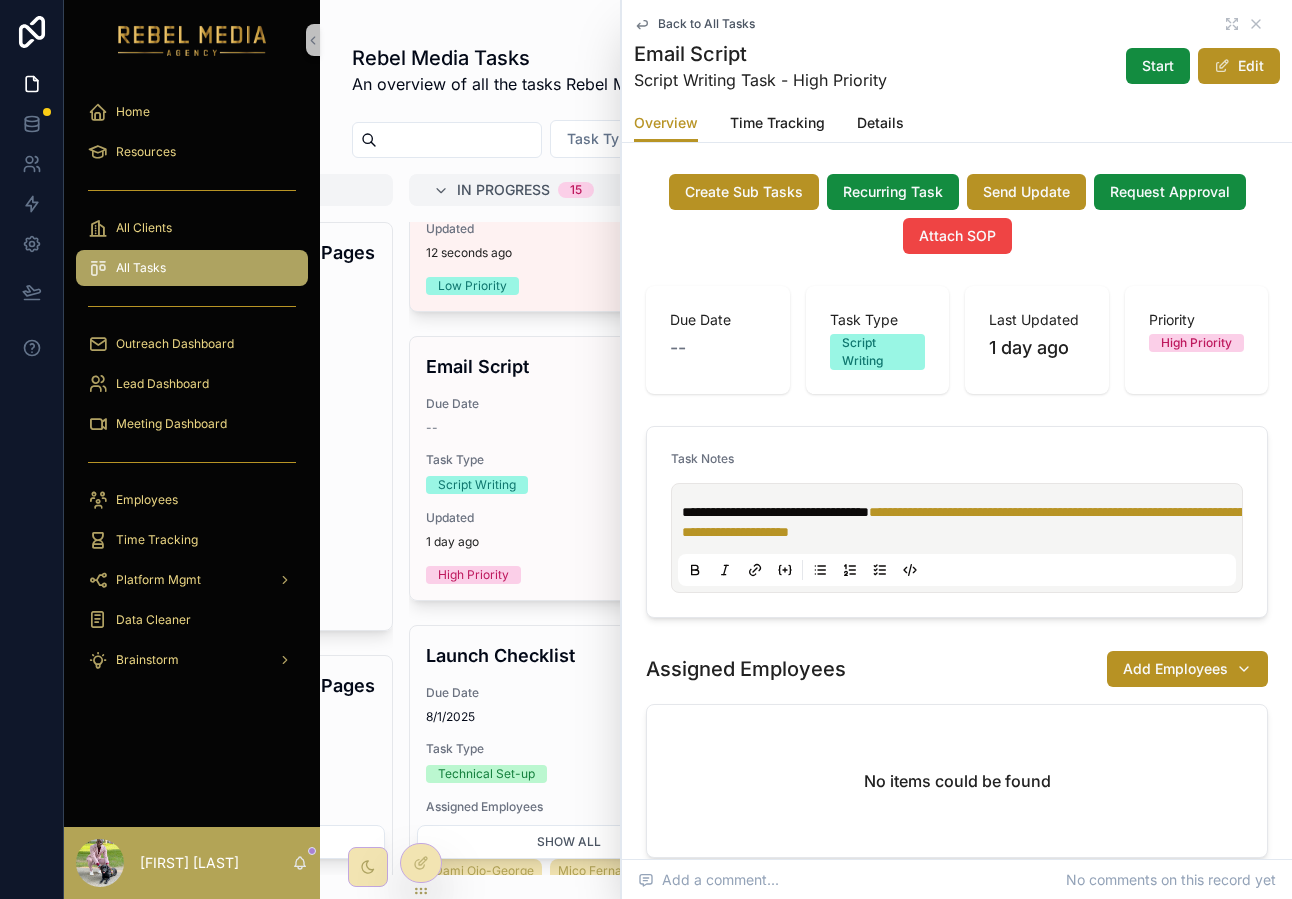 click on "High Priority" at bounding box center [1196, 343] 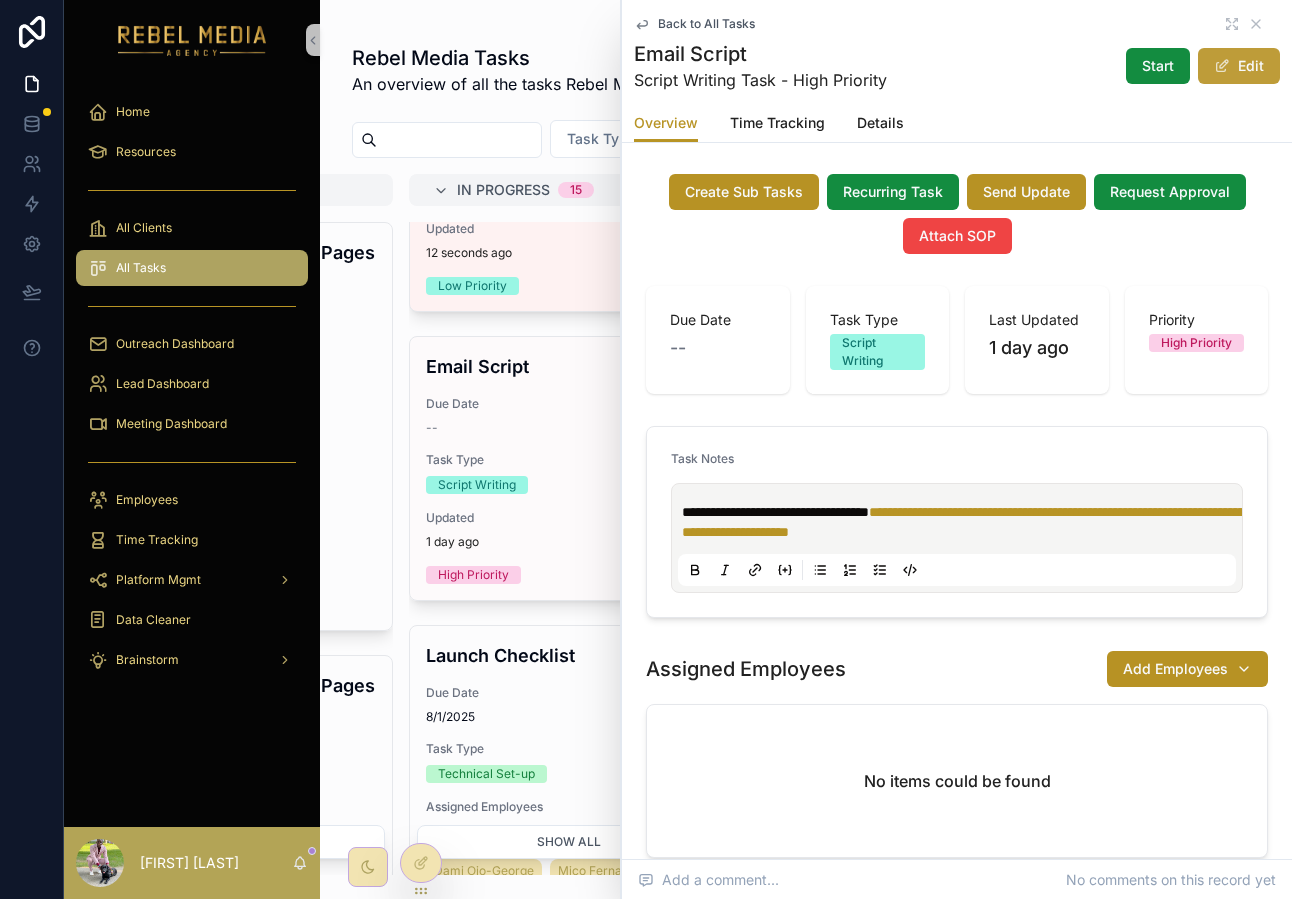 click on "Edit" at bounding box center (1239, 66) 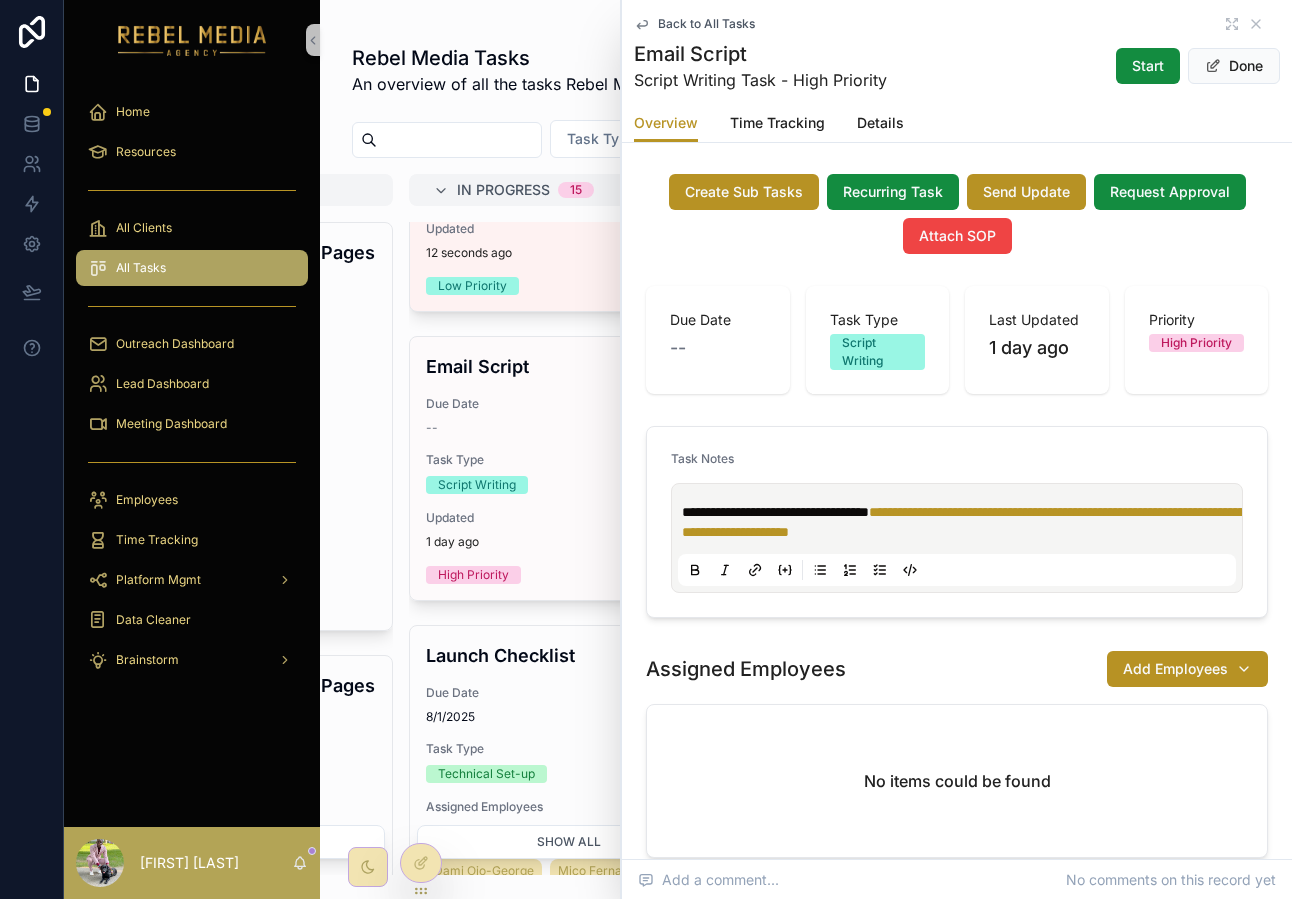 click on "High Priority" at bounding box center (1196, 343) 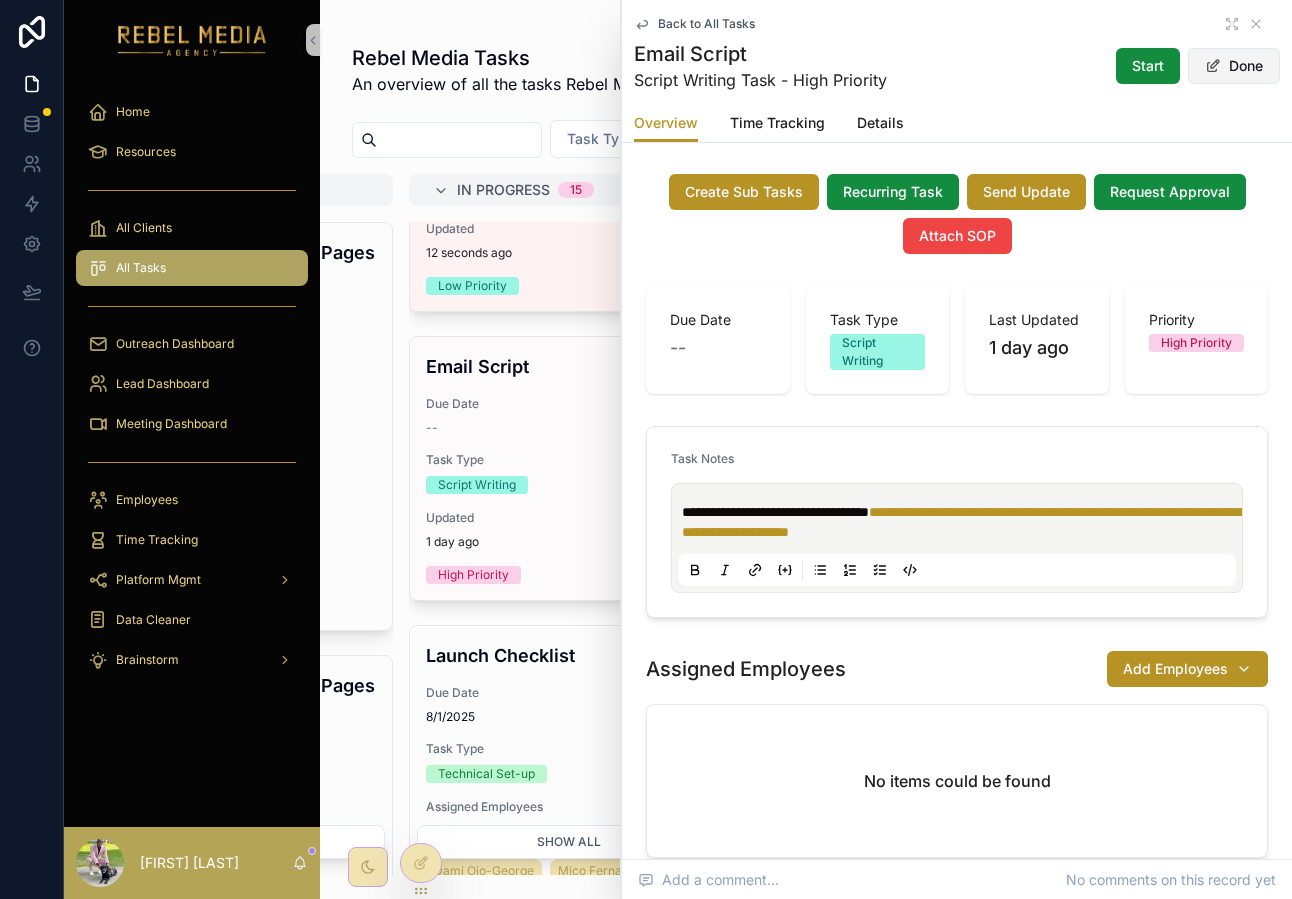 click on "Done" at bounding box center [1234, 66] 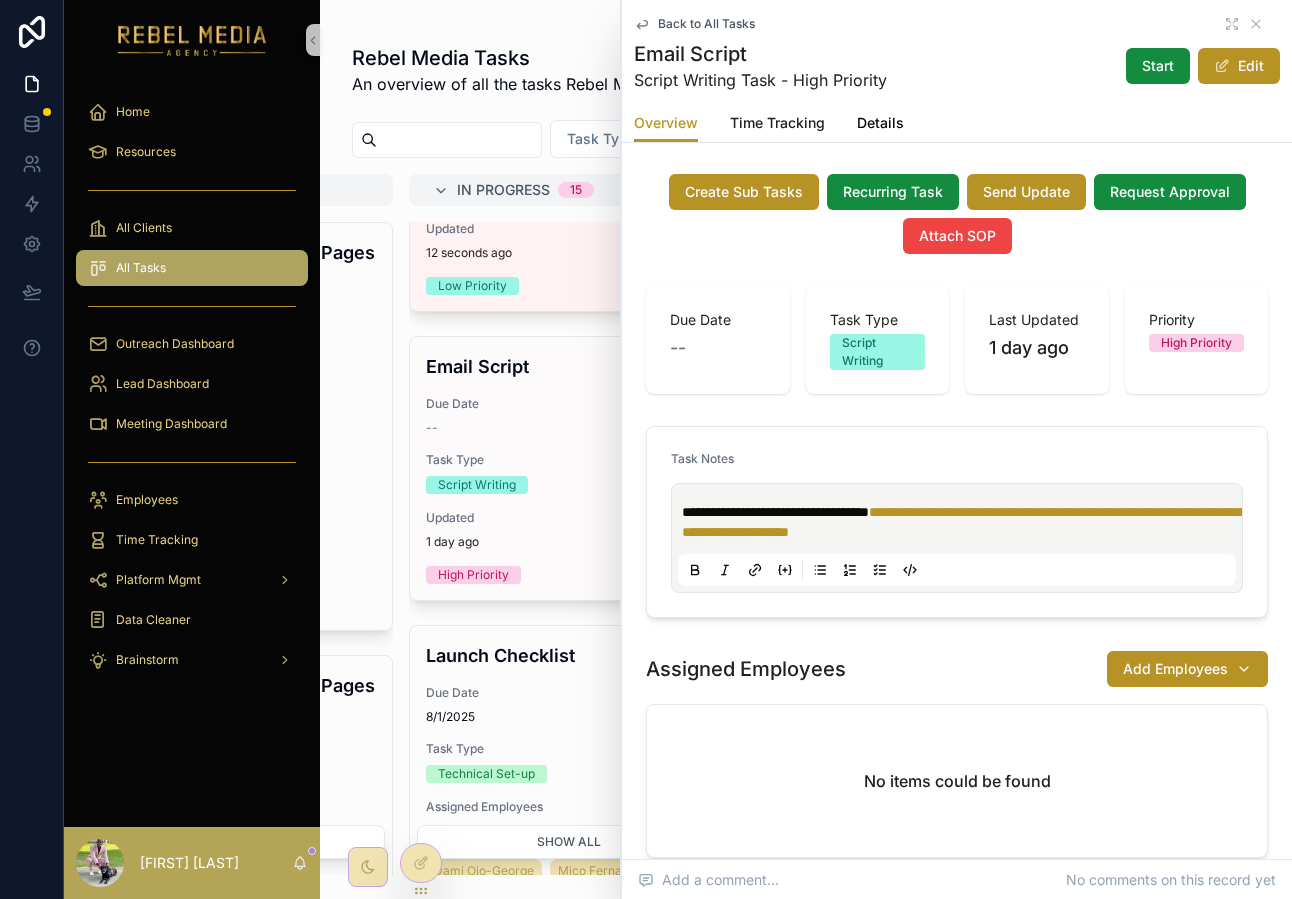 click on "Details" at bounding box center [880, 125] 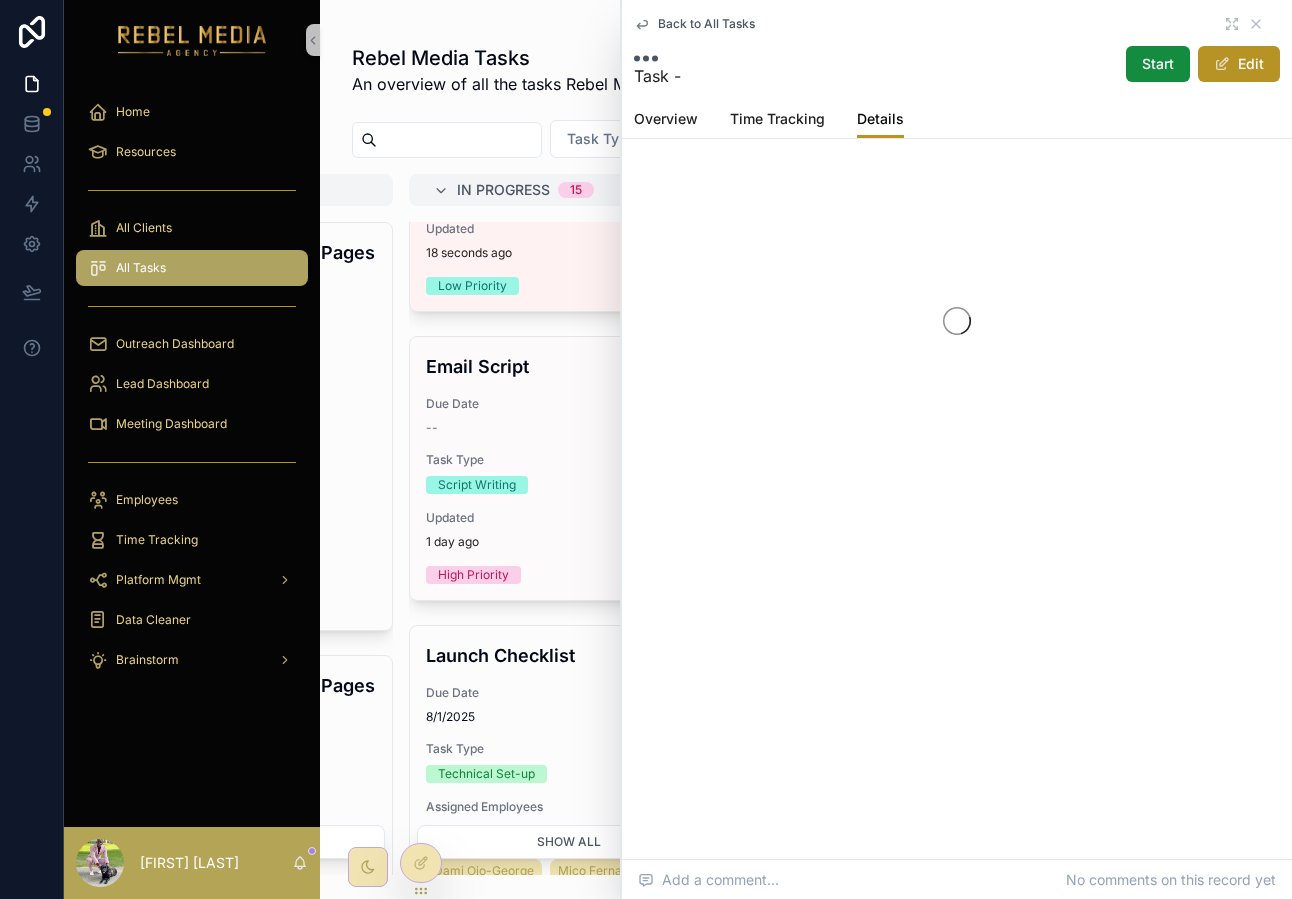 scroll, scrollTop: 0, scrollLeft: 0, axis: both 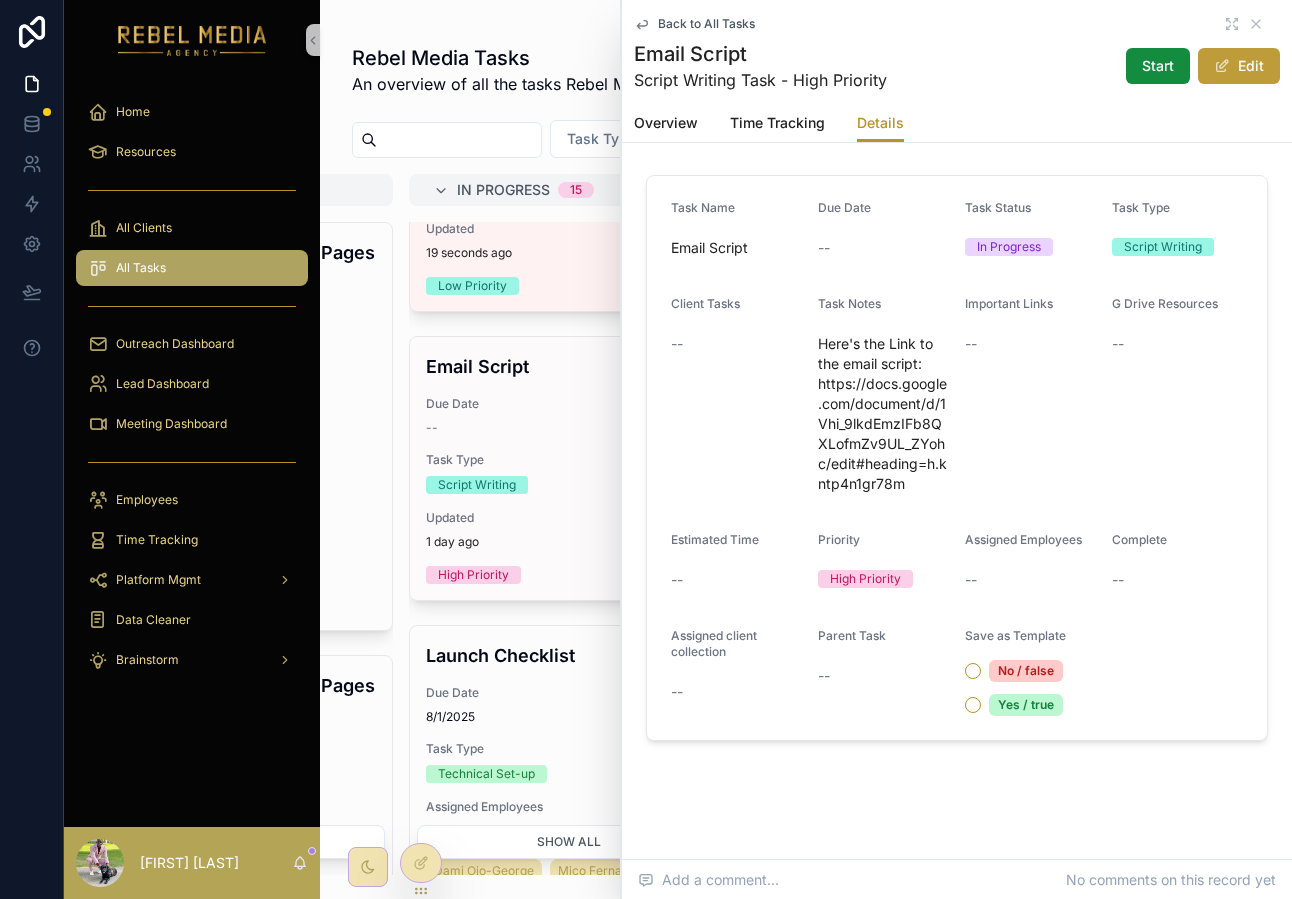 click on "Edit" at bounding box center [1239, 66] 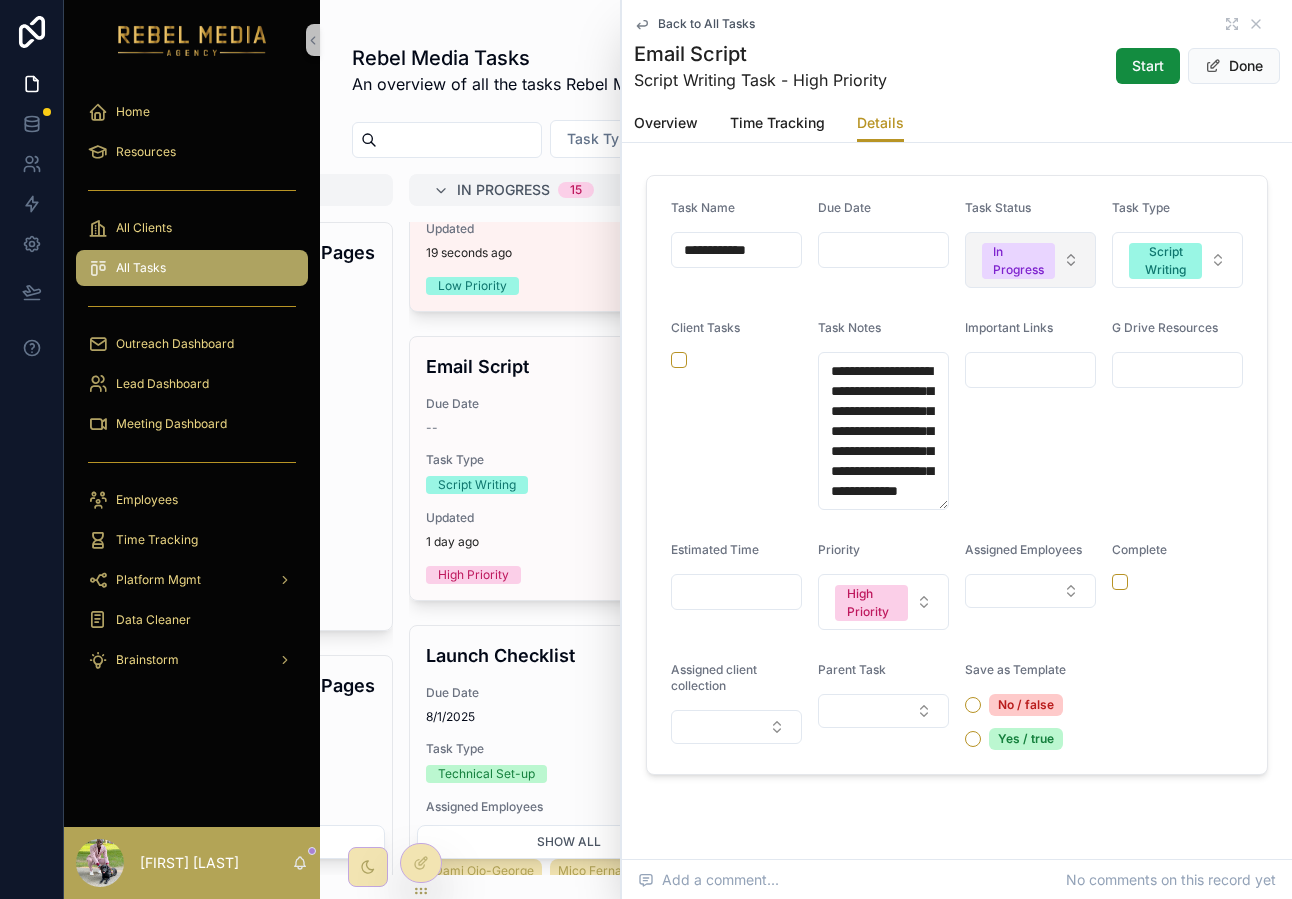 click on "In Progress" at bounding box center [1030, 260] 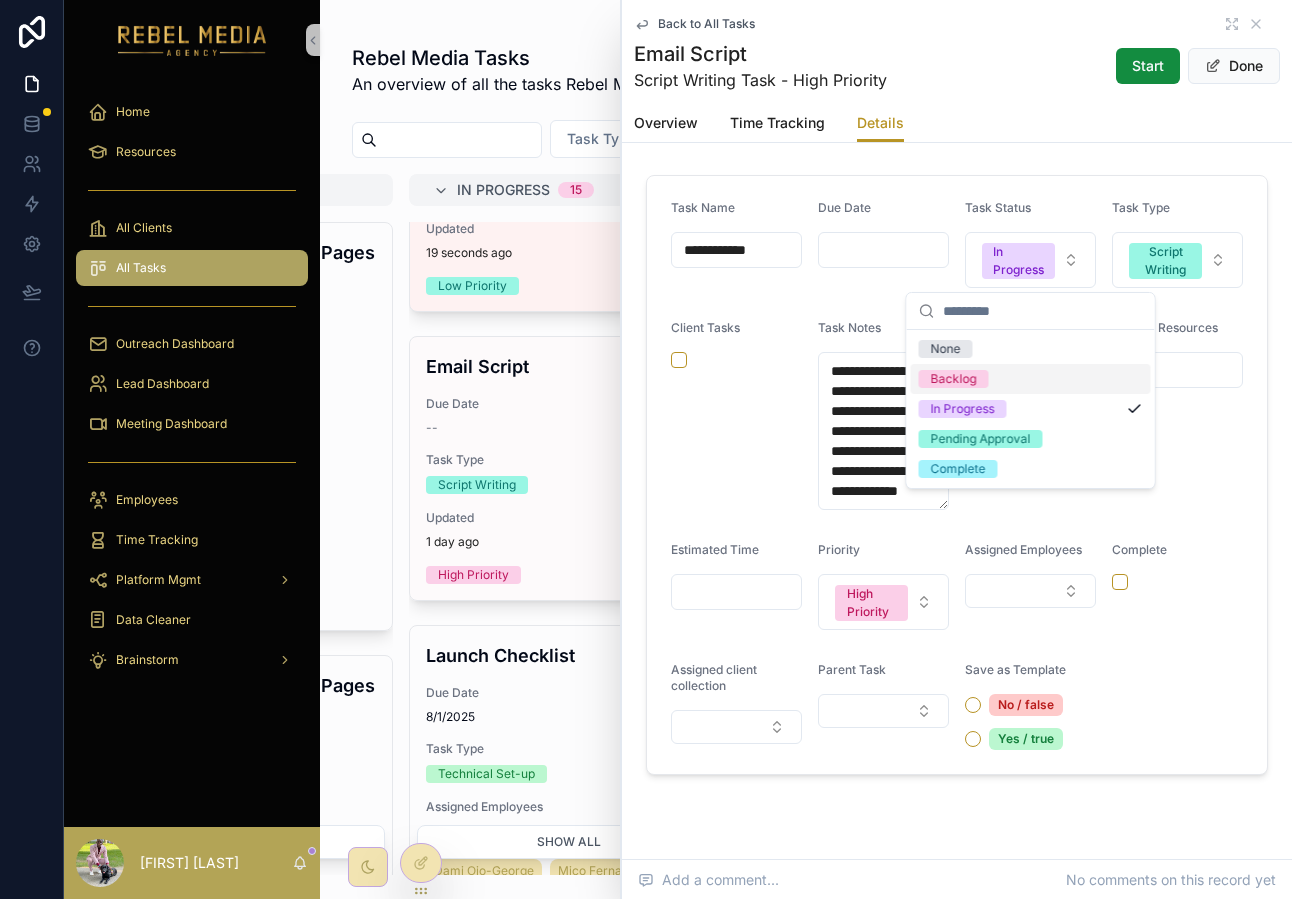 click on "Backlog" at bounding box center (954, 379) 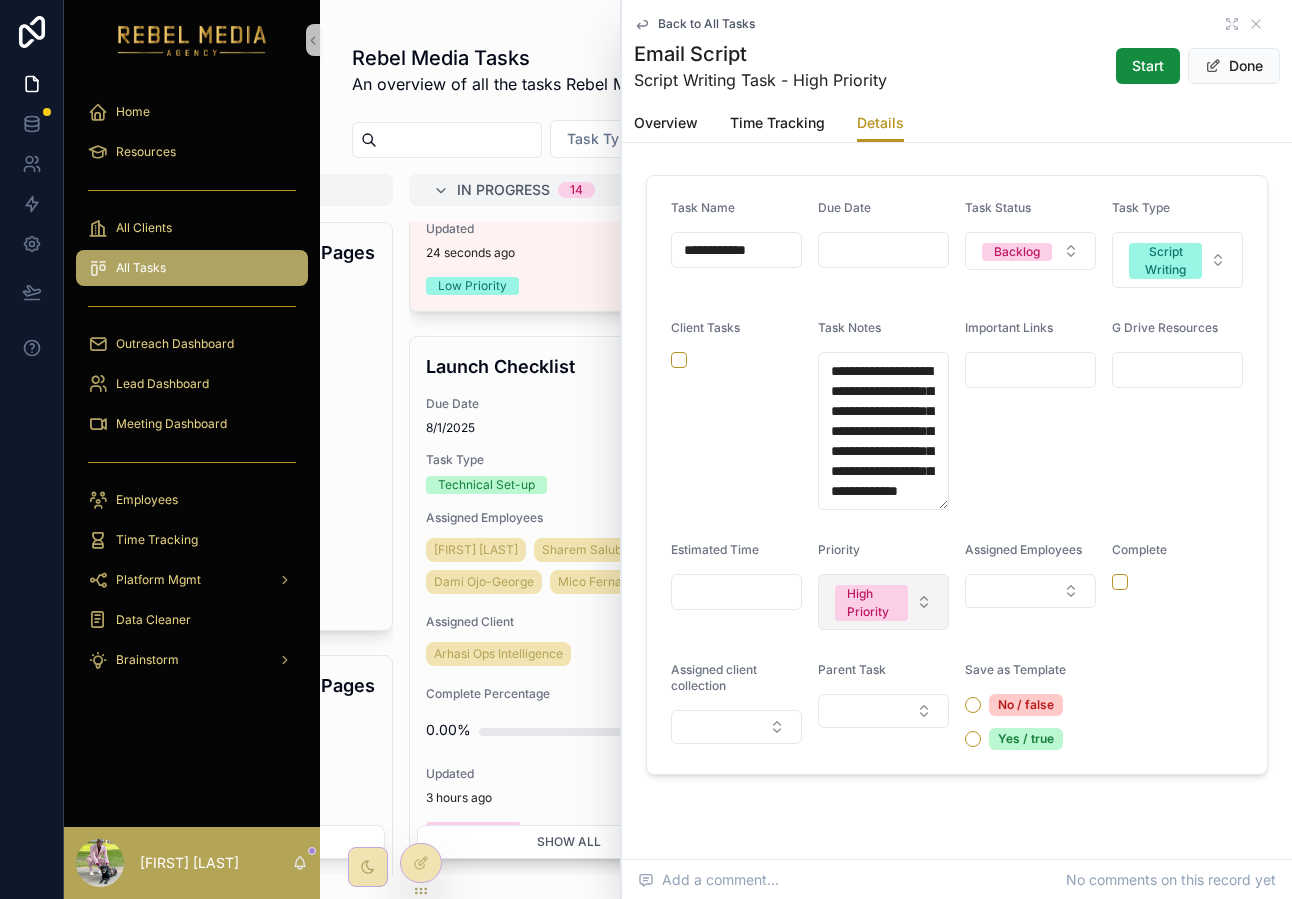 click on "High Priority" at bounding box center (883, 602) 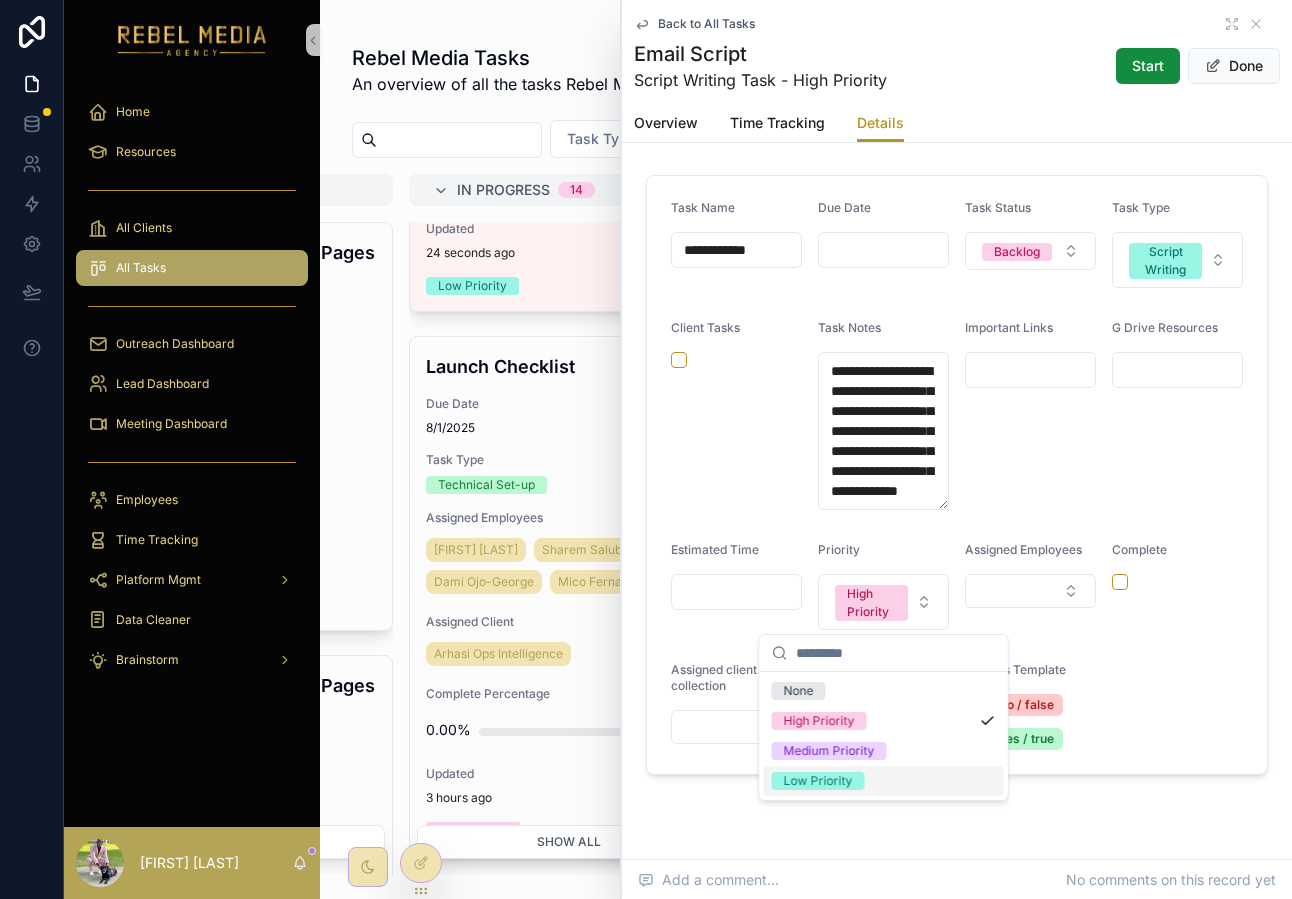 click on "Low Priority" at bounding box center (884, 781) 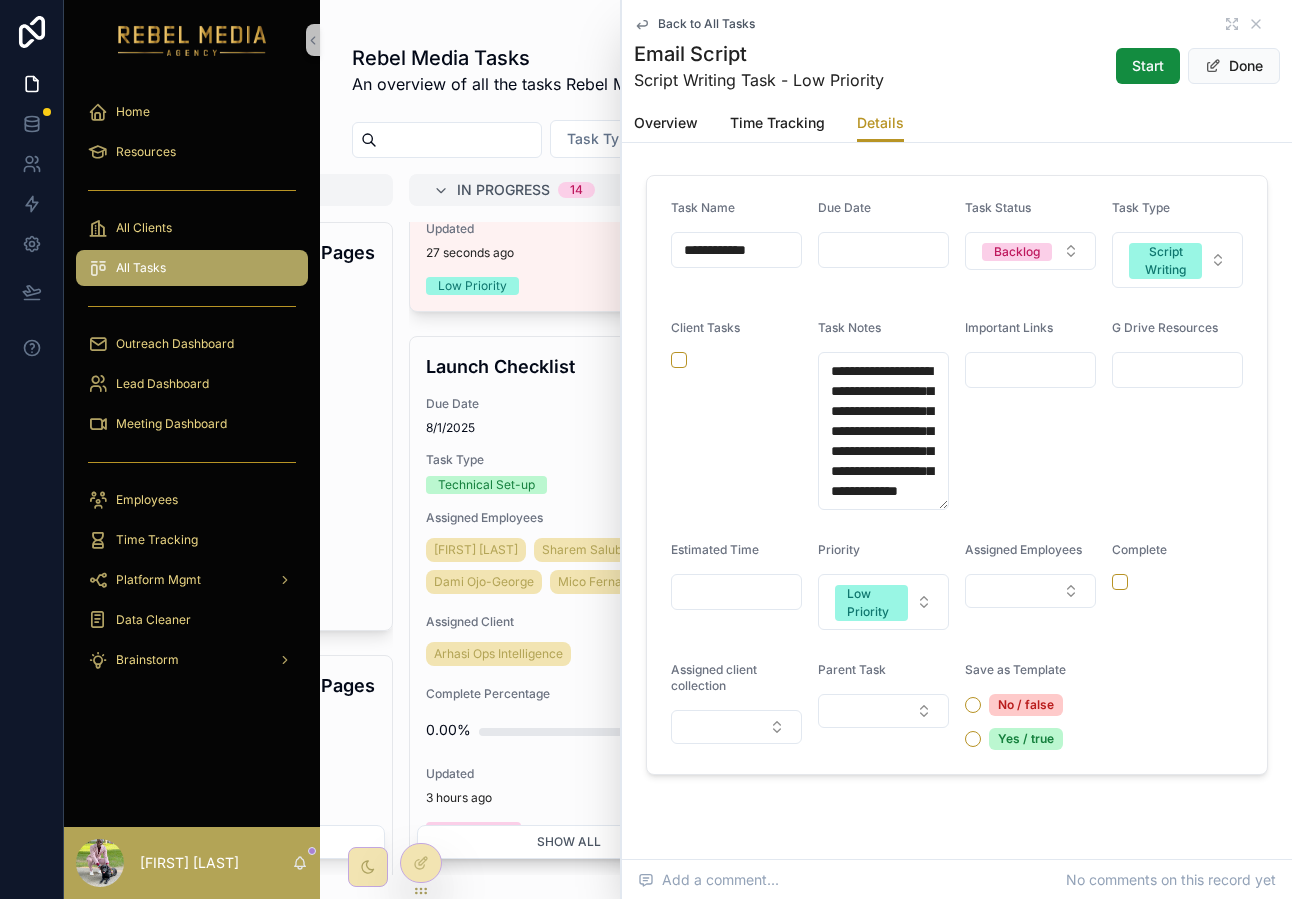 click on "Assigned Employees" at bounding box center (1030, 554) 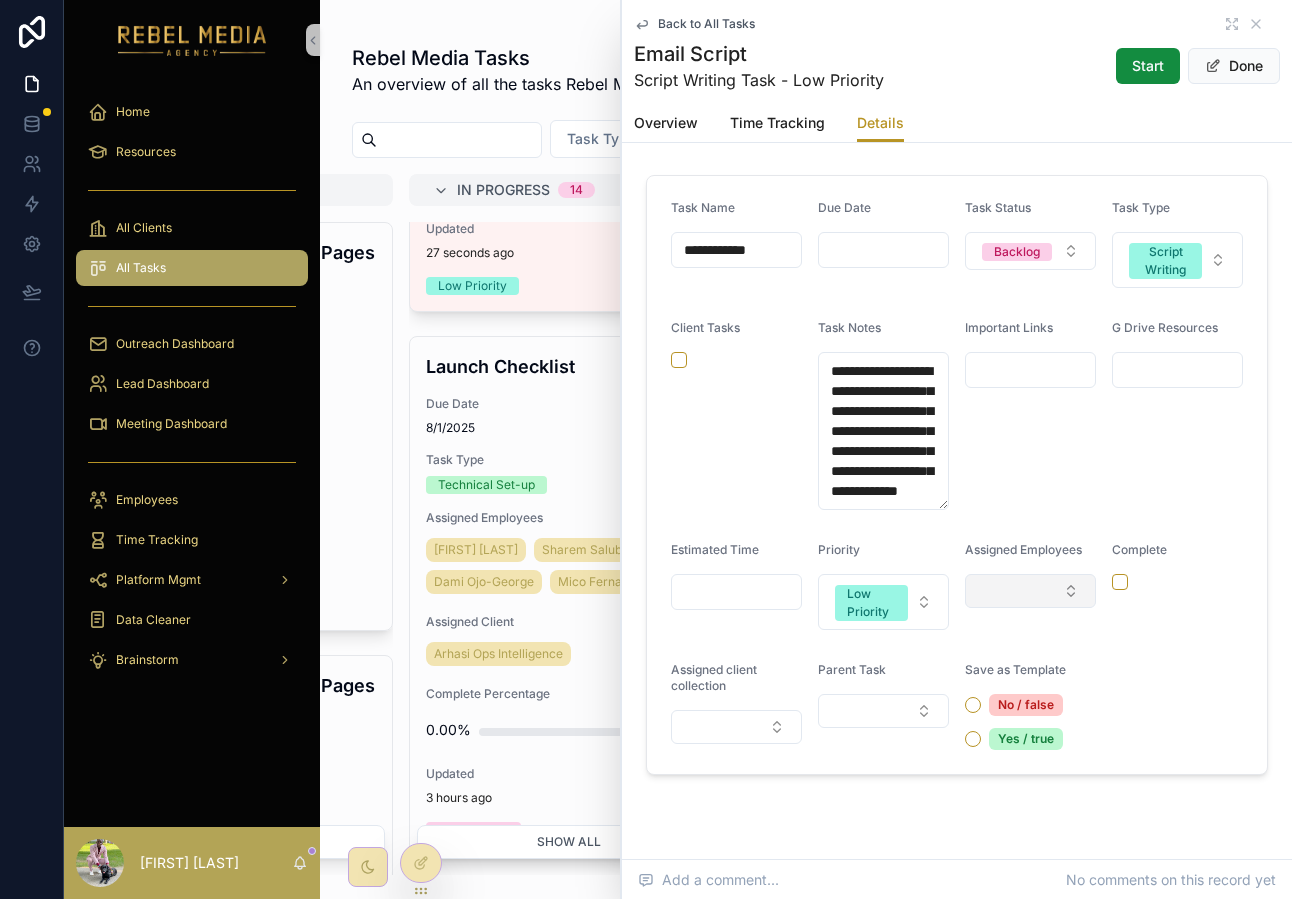 click at bounding box center [1030, 591] 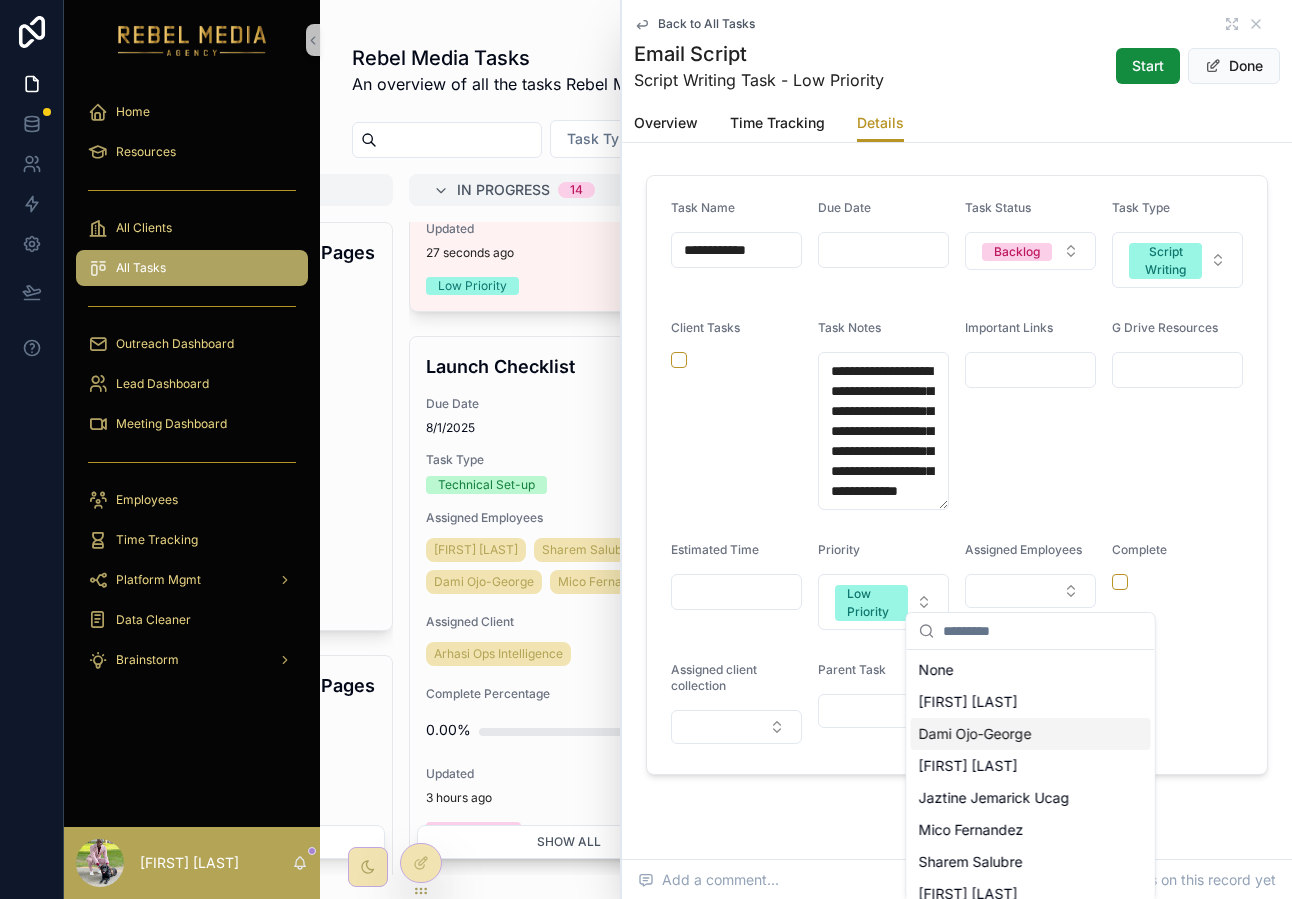 click on "Dami Ojo-George" at bounding box center (975, 734) 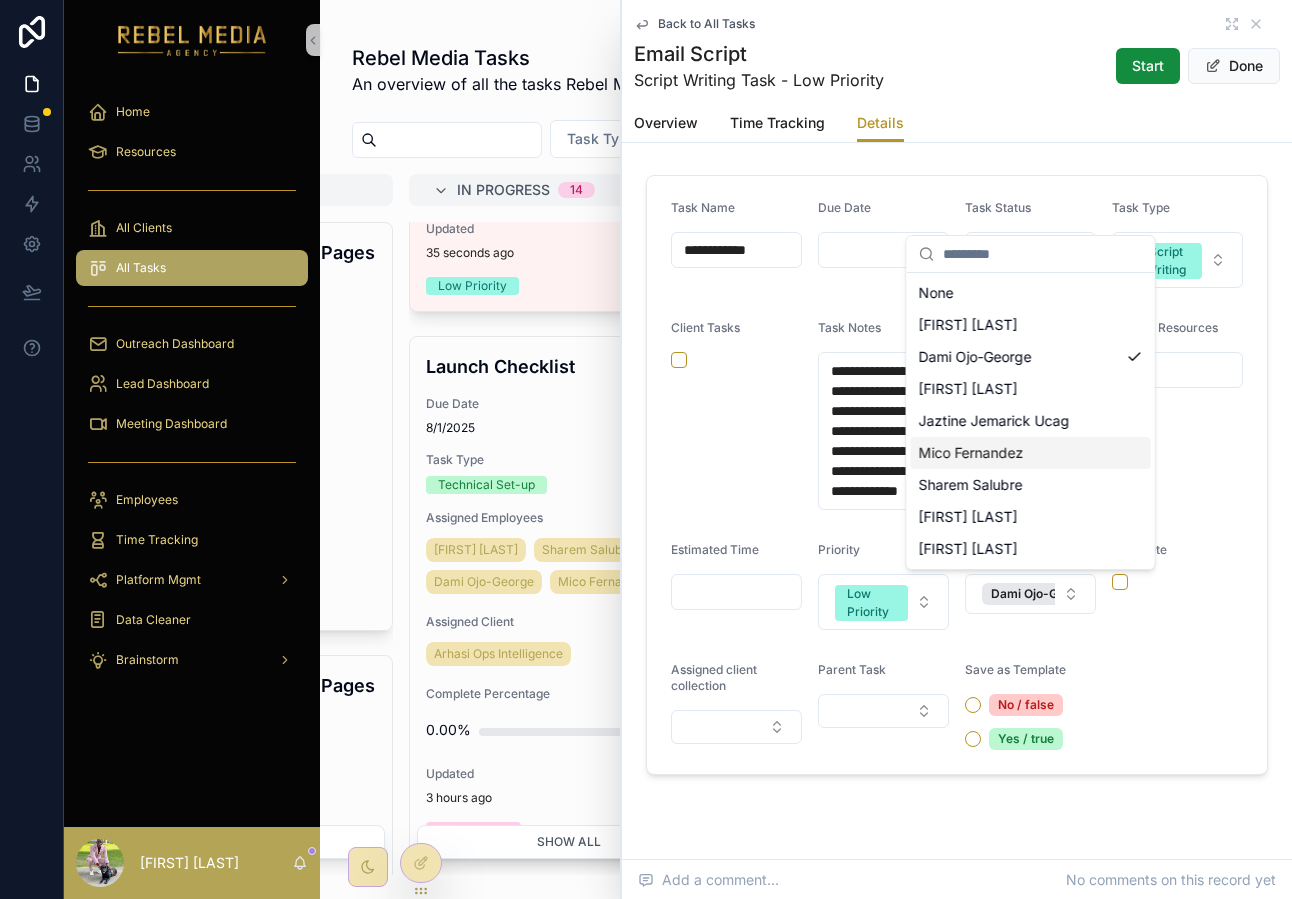 click on "Mico Fernandez" at bounding box center [1031, 453] 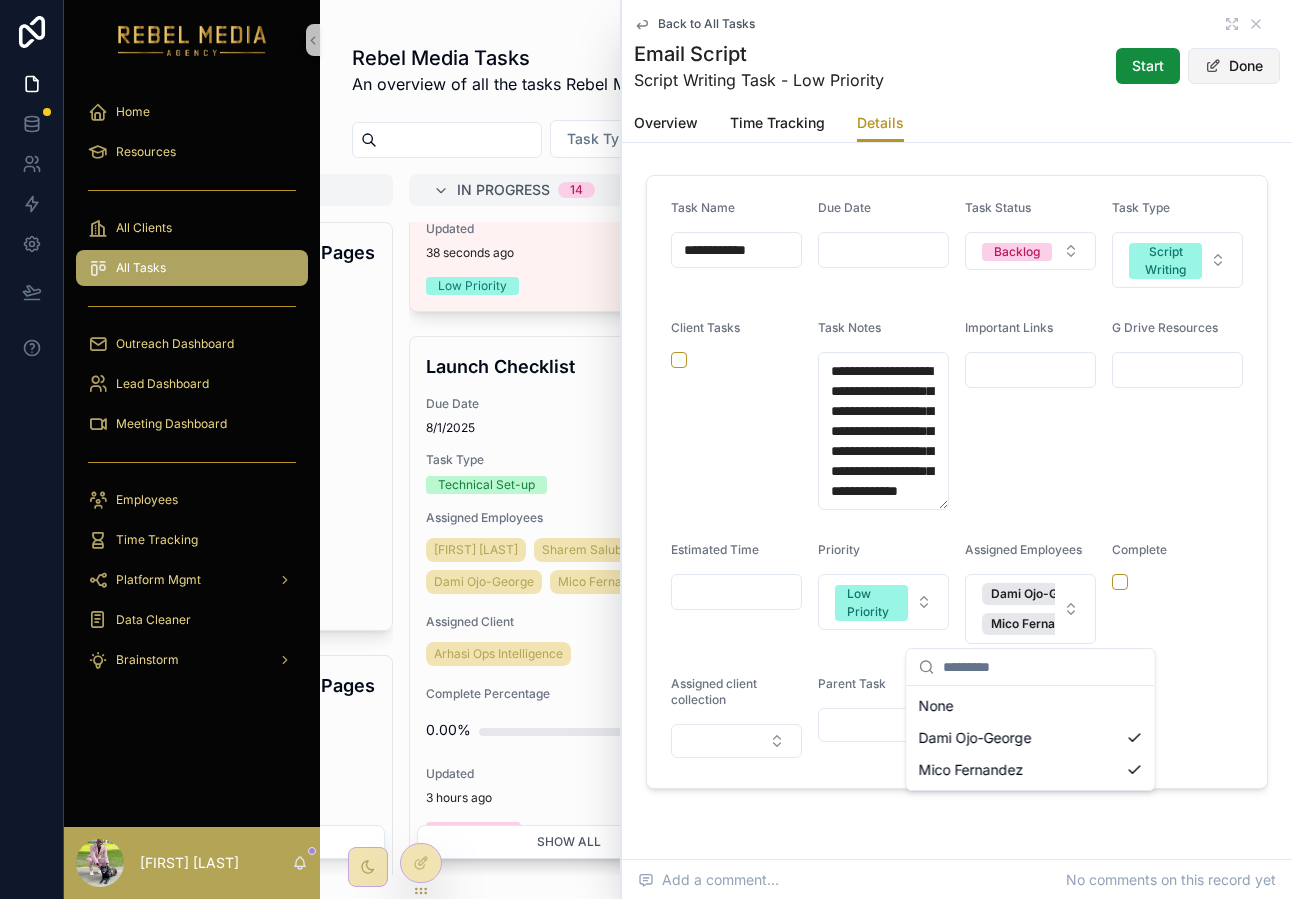 click on "Done" at bounding box center [1234, 66] 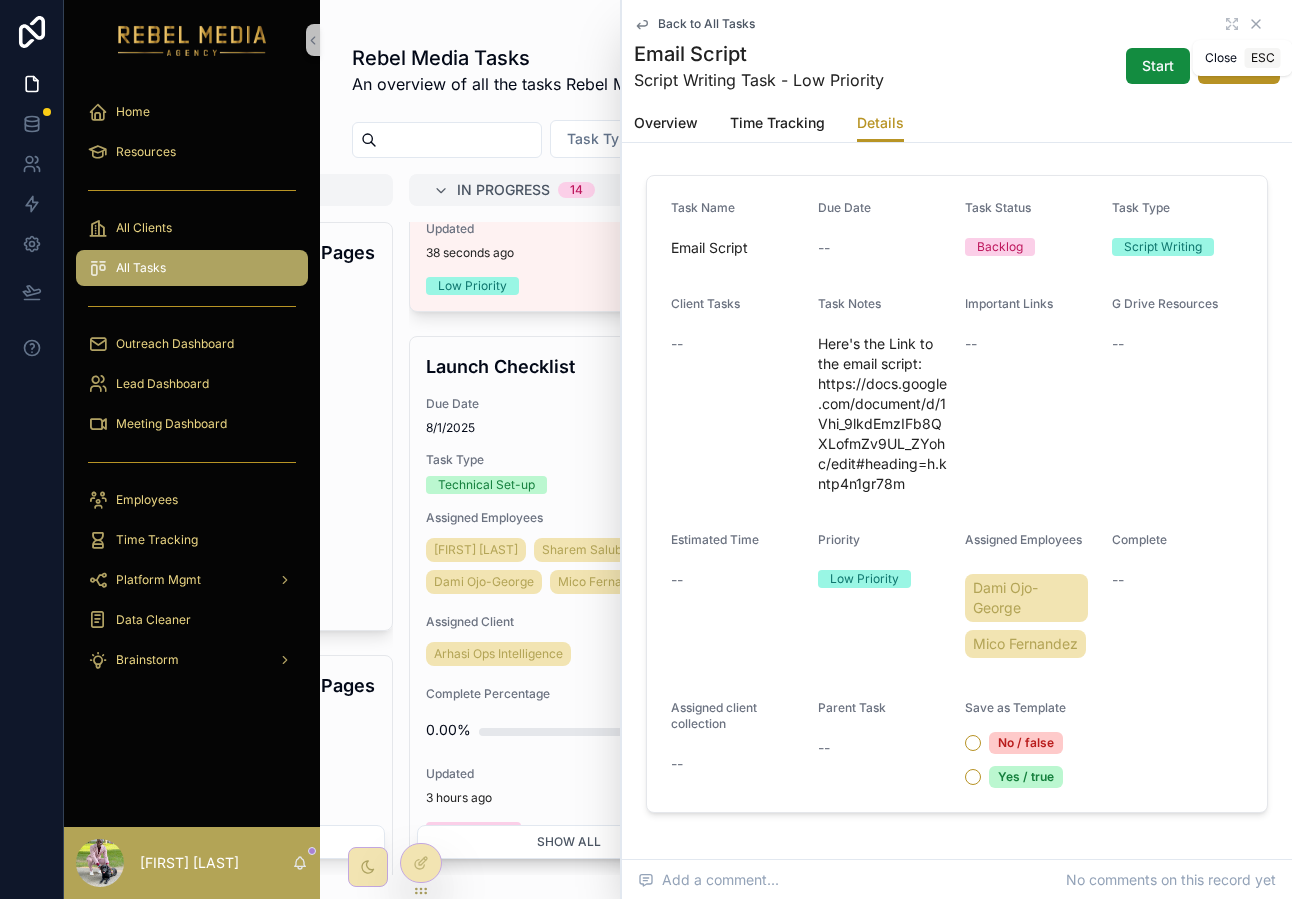 click 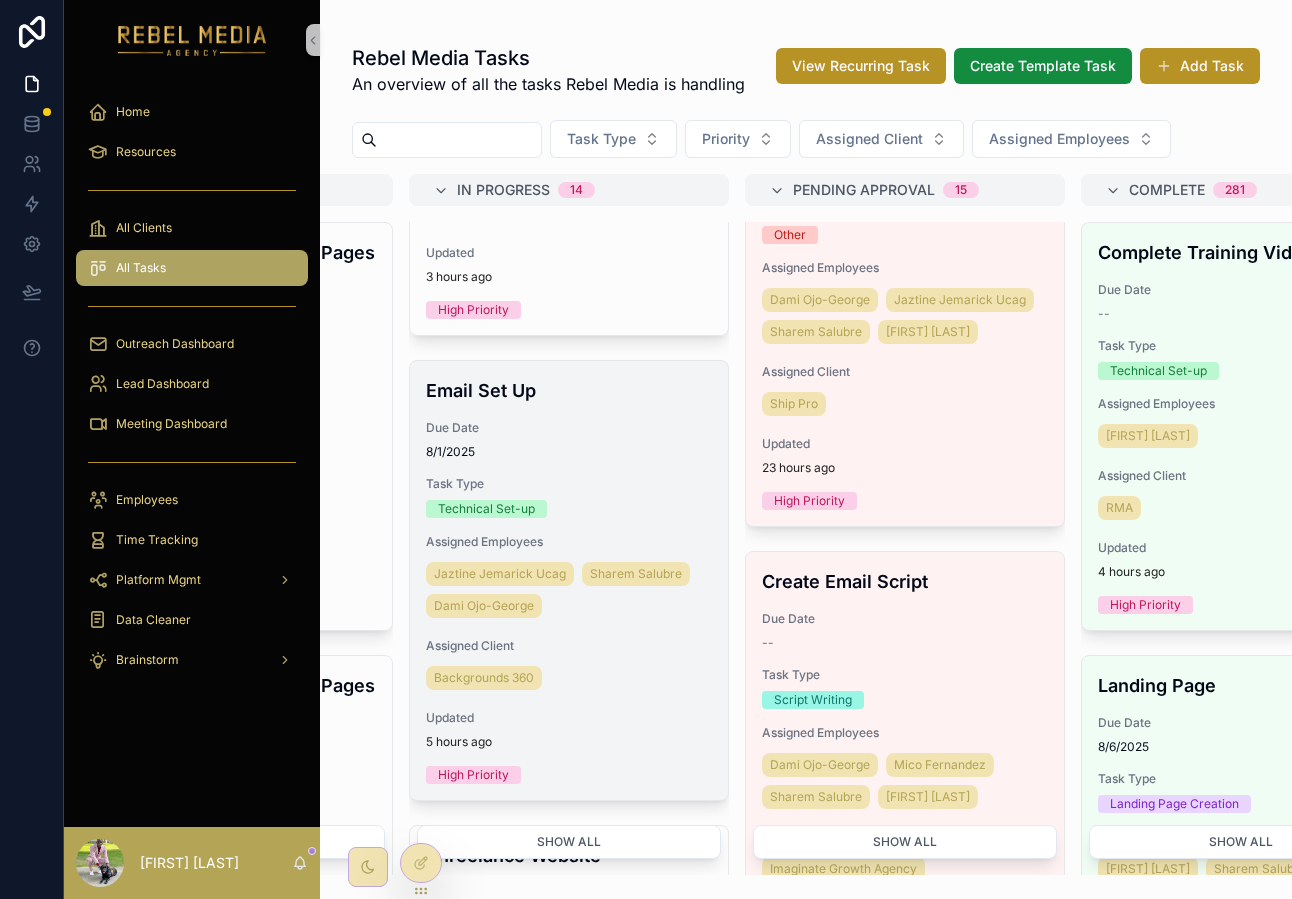 scroll, scrollTop: 1181, scrollLeft: 0, axis: vertical 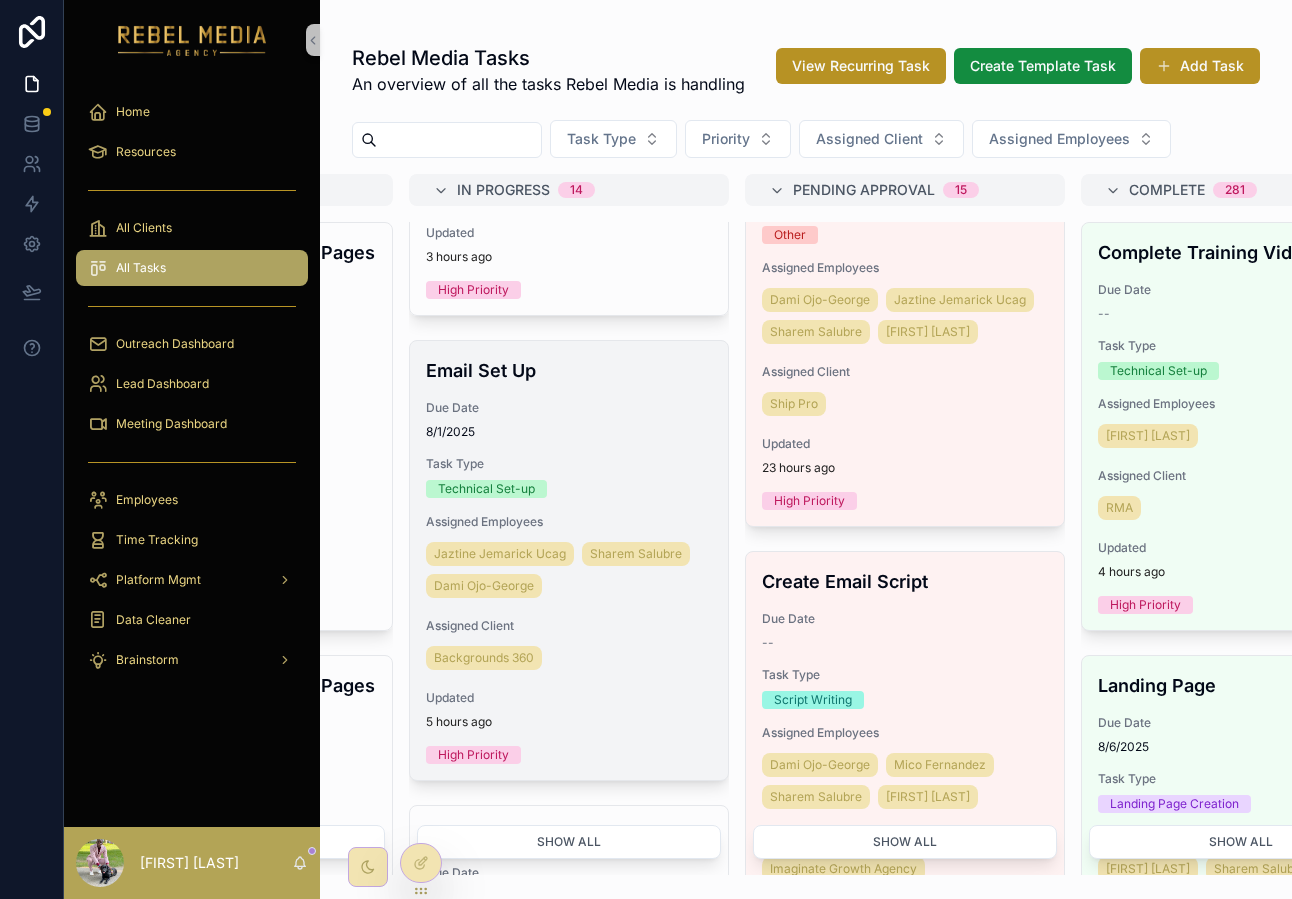 click on "Technical Set-up" at bounding box center [569, 489] 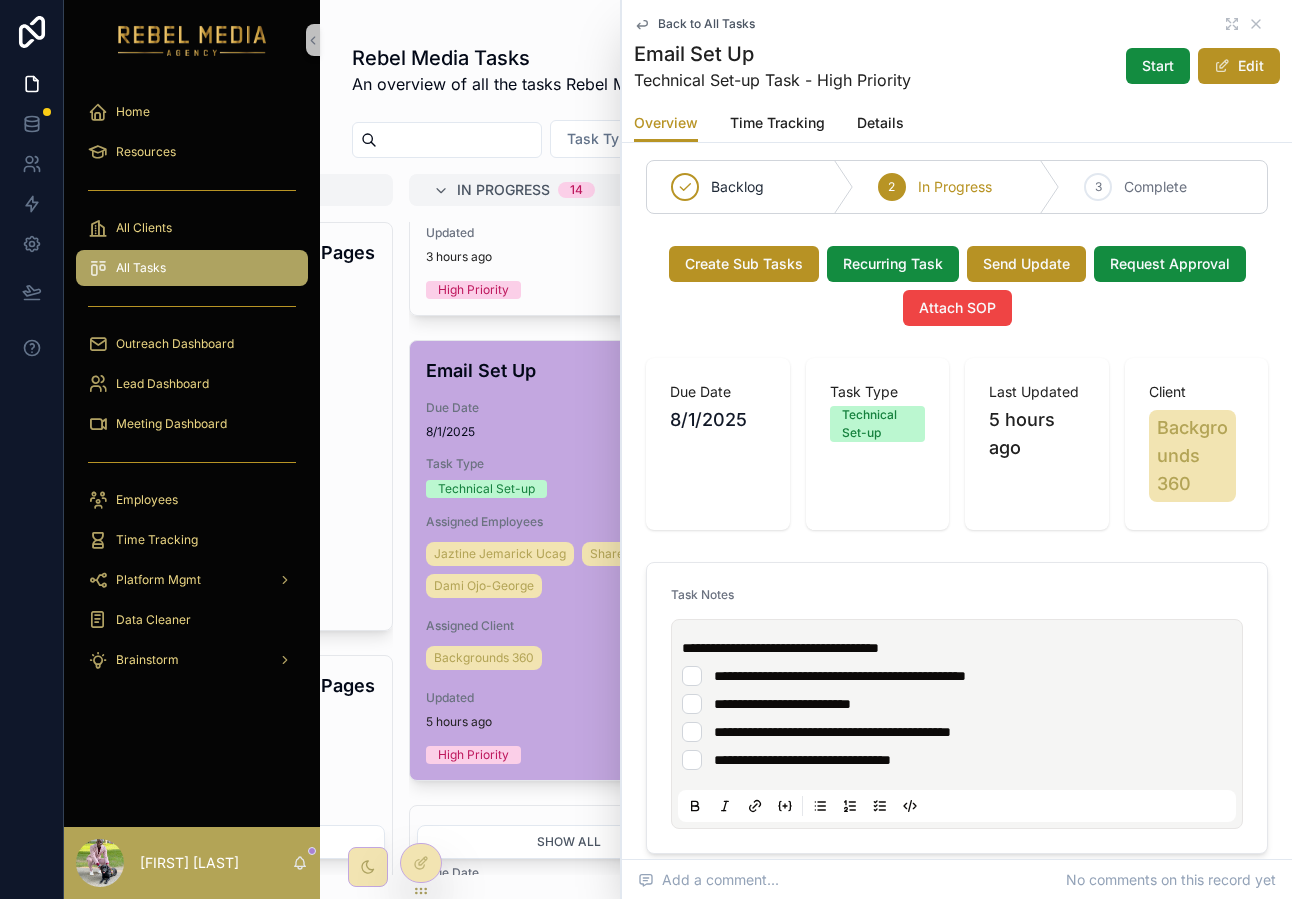 scroll, scrollTop: 25, scrollLeft: 0, axis: vertical 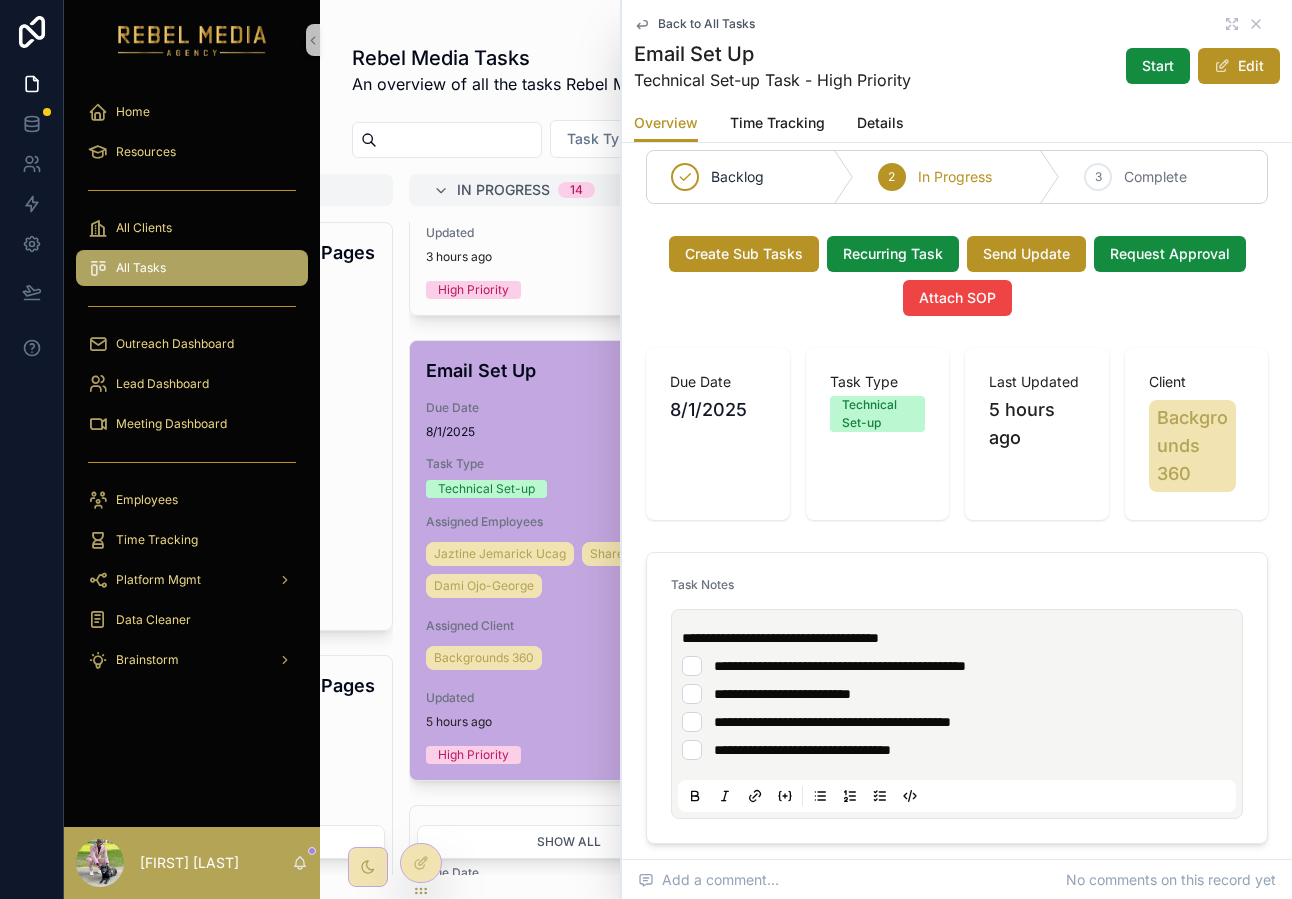 click on "**********" at bounding box center [957, 666] 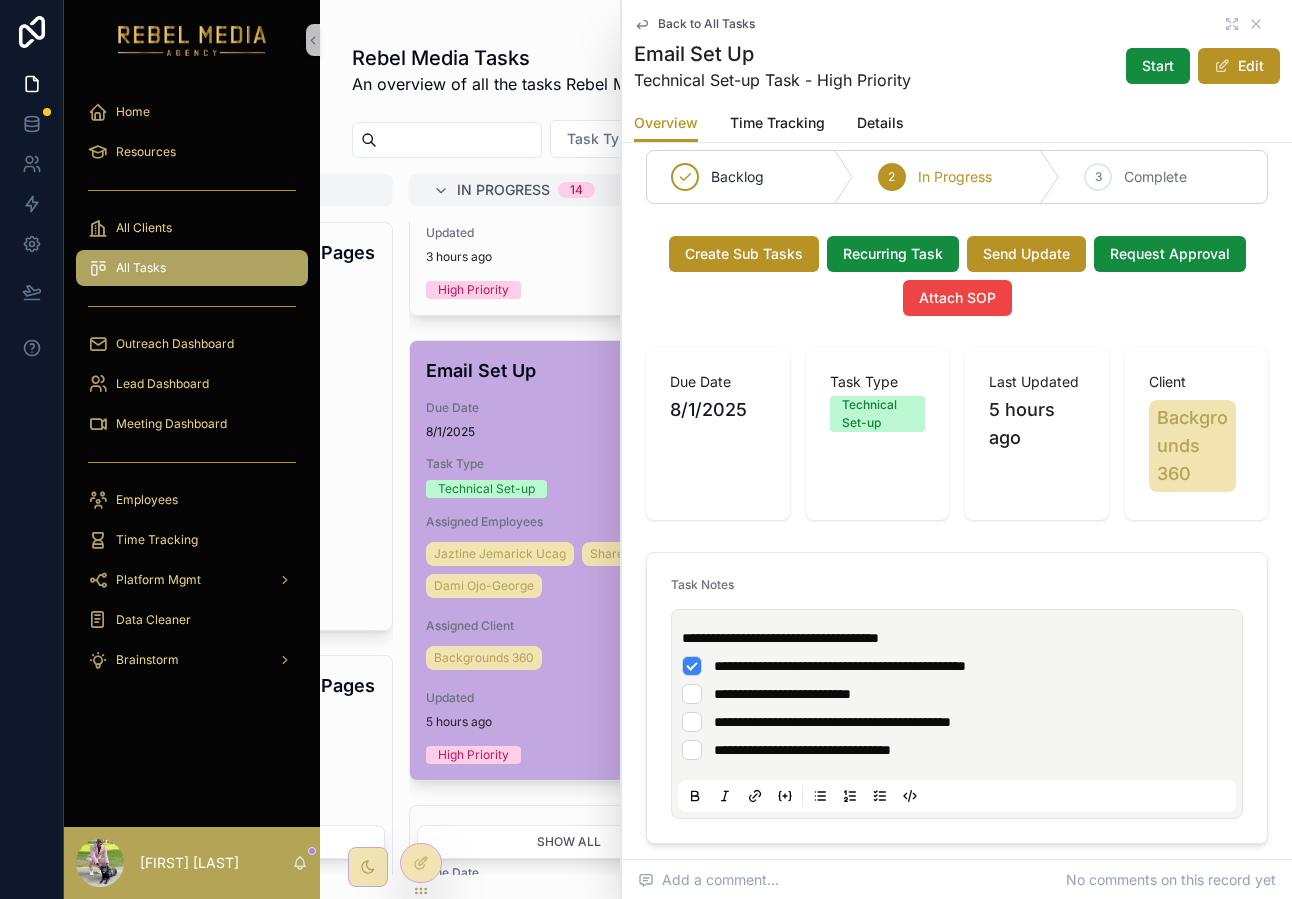click on "**********" at bounding box center (957, 694) 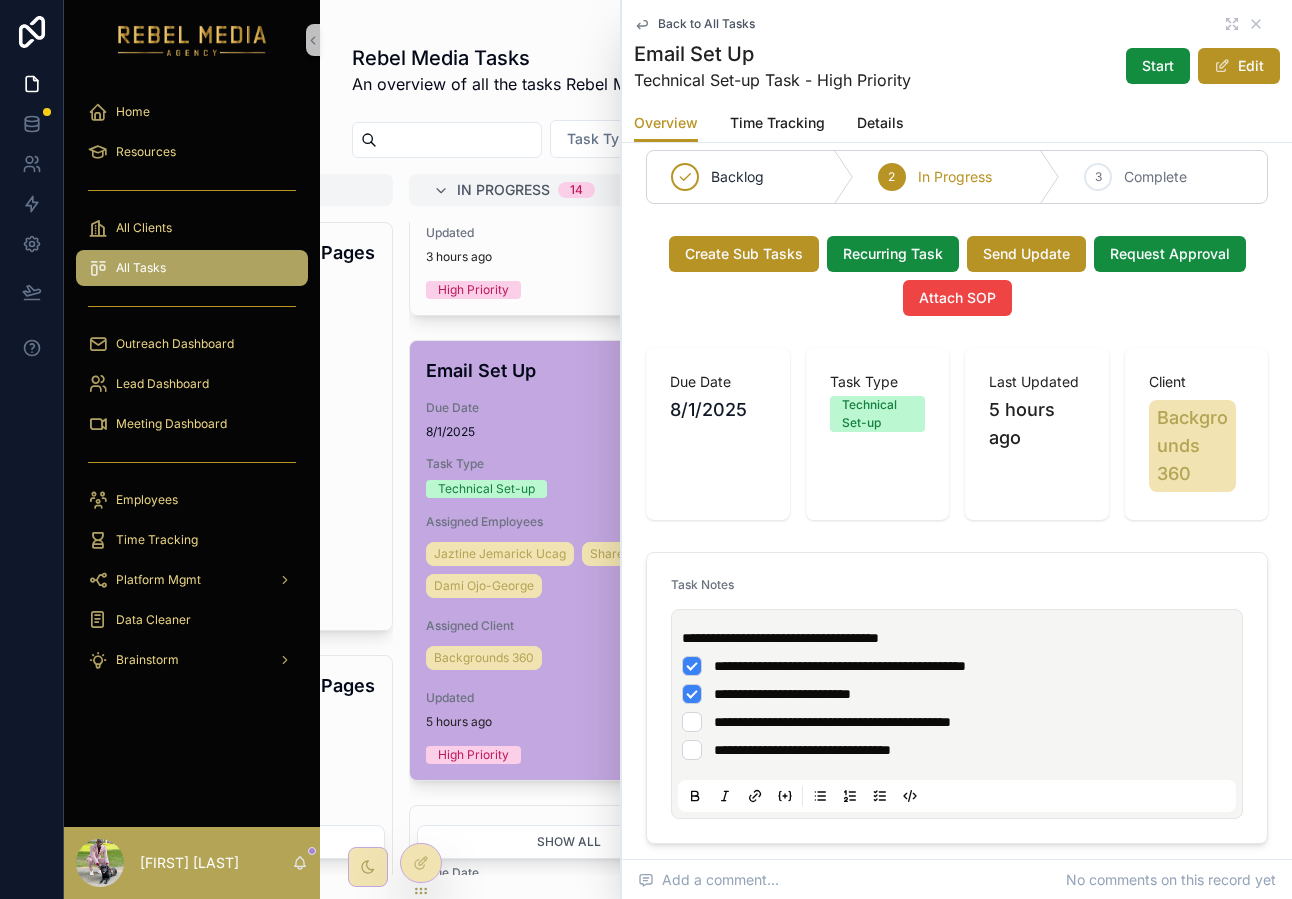 click on "**********" at bounding box center (957, 722) 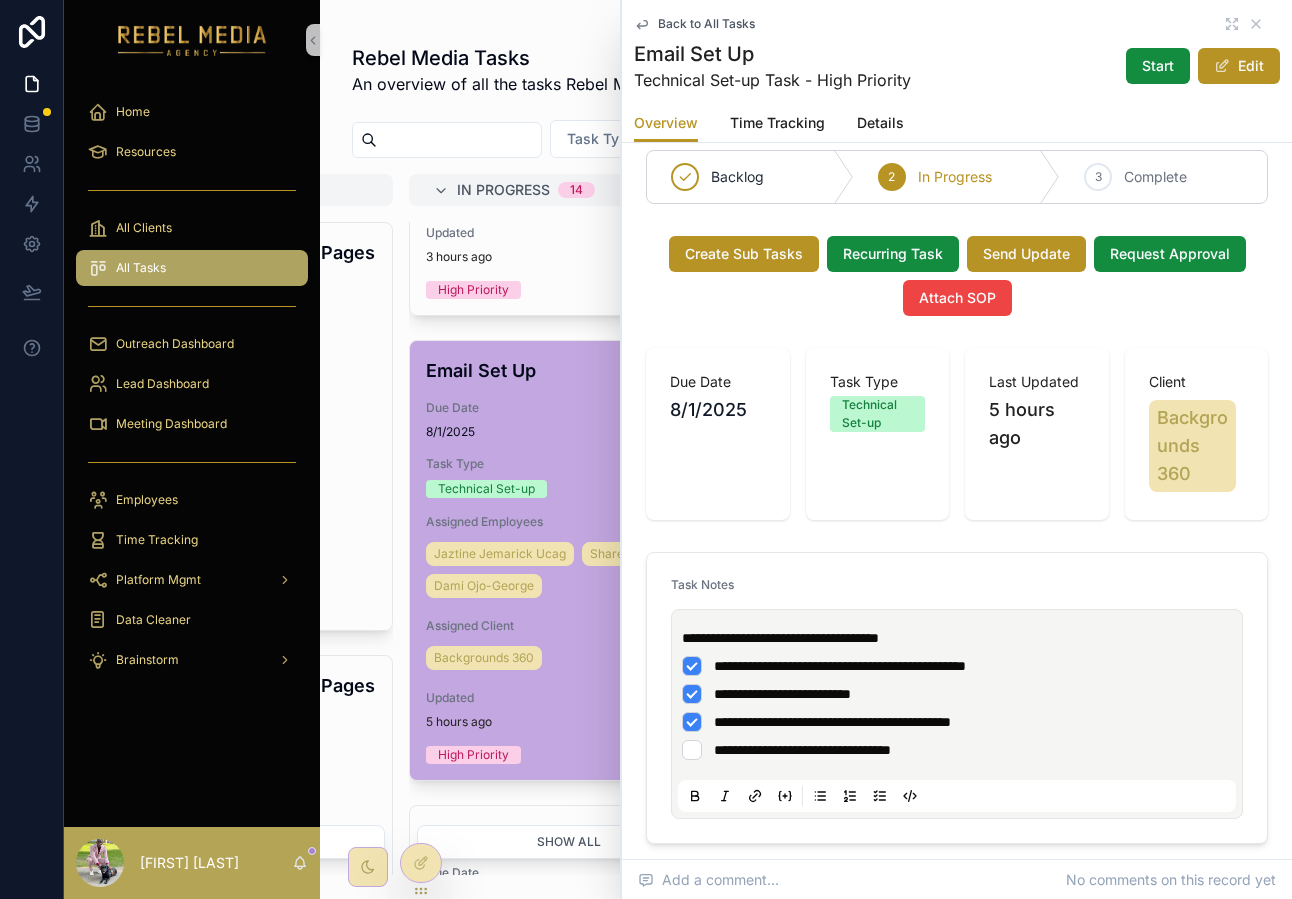 click on "**********" at bounding box center [957, 750] 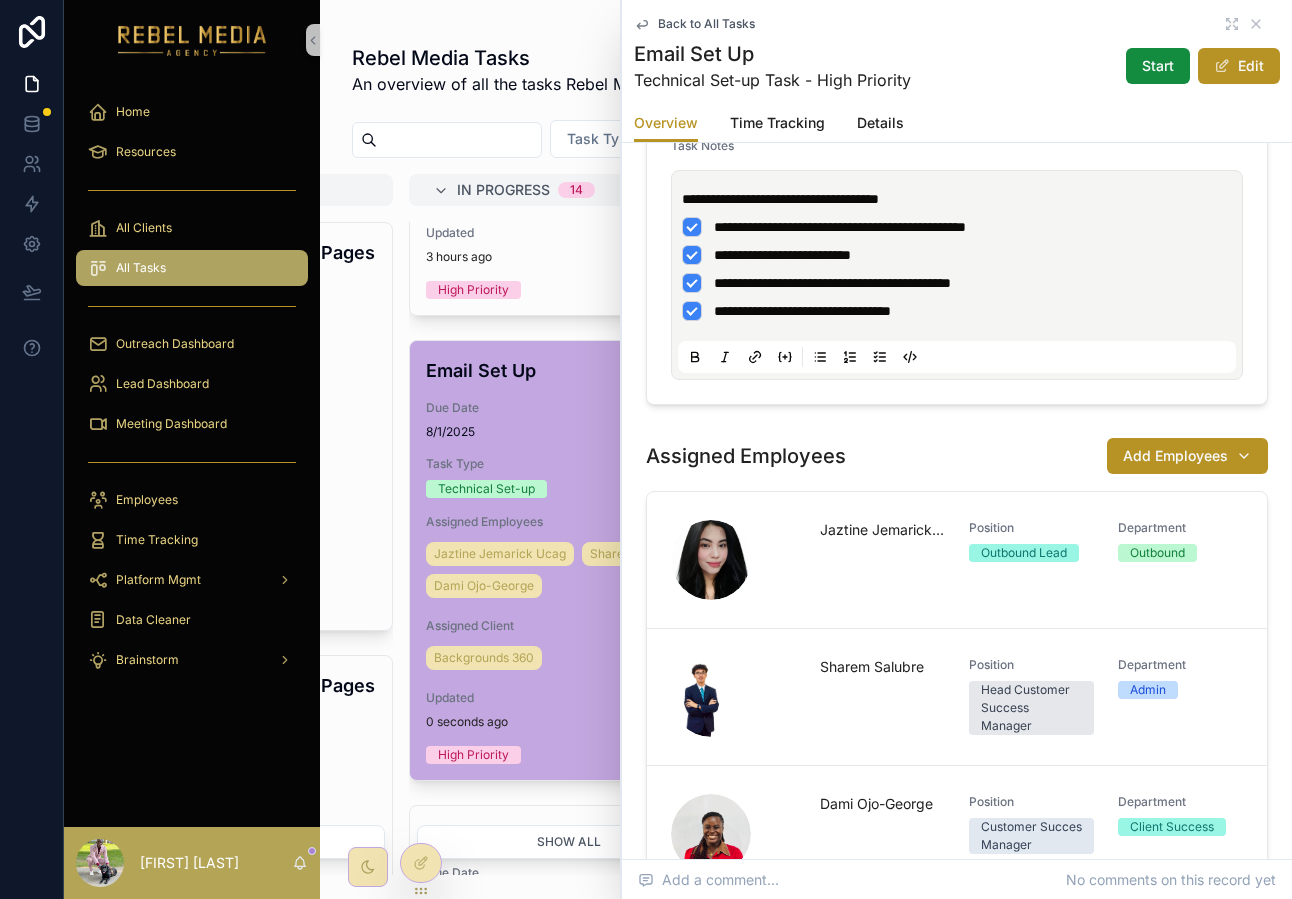 scroll, scrollTop: 195, scrollLeft: 0, axis: vertical 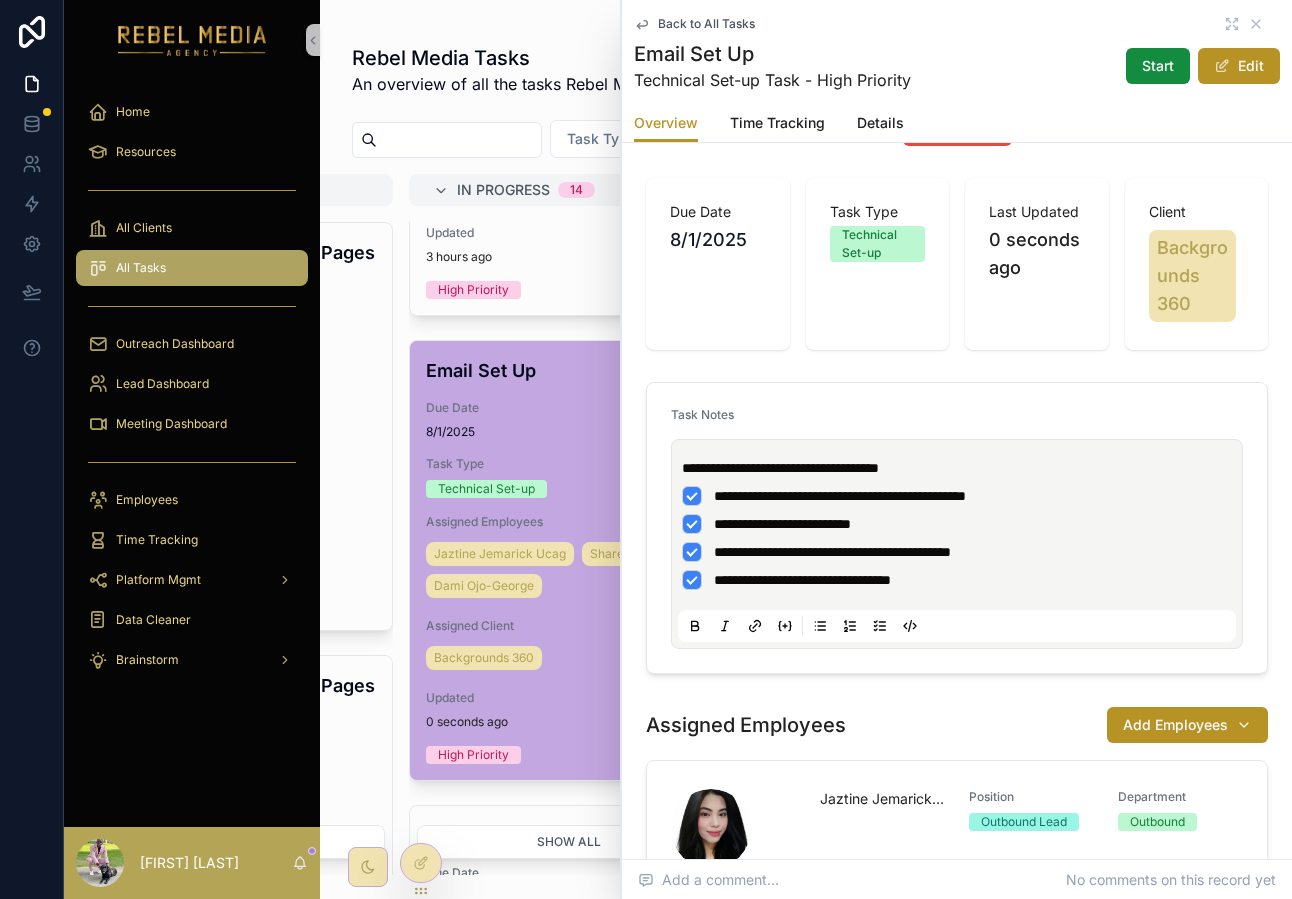 click on "Back to All Tasks" at bounding box center (957, 24) 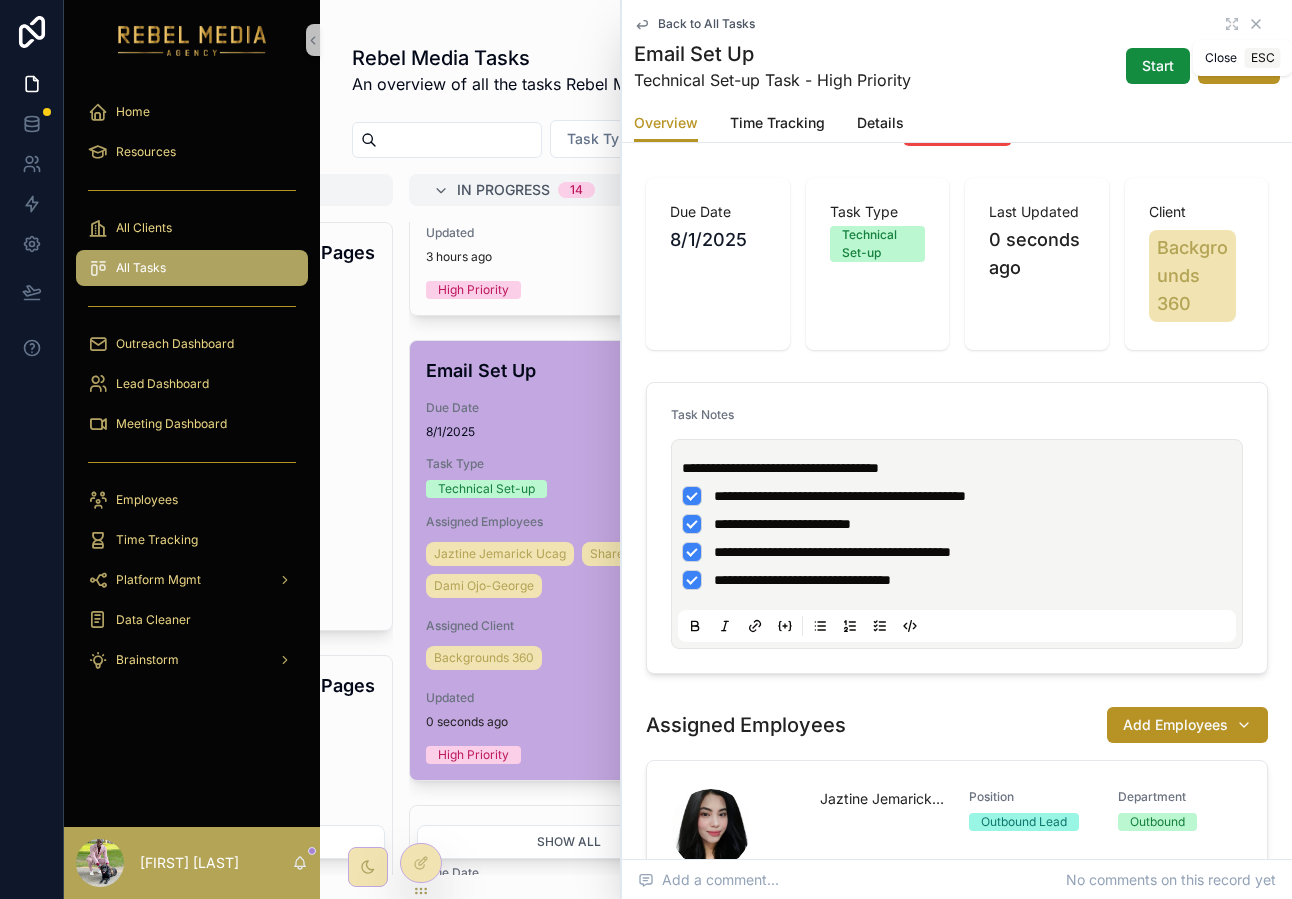 click 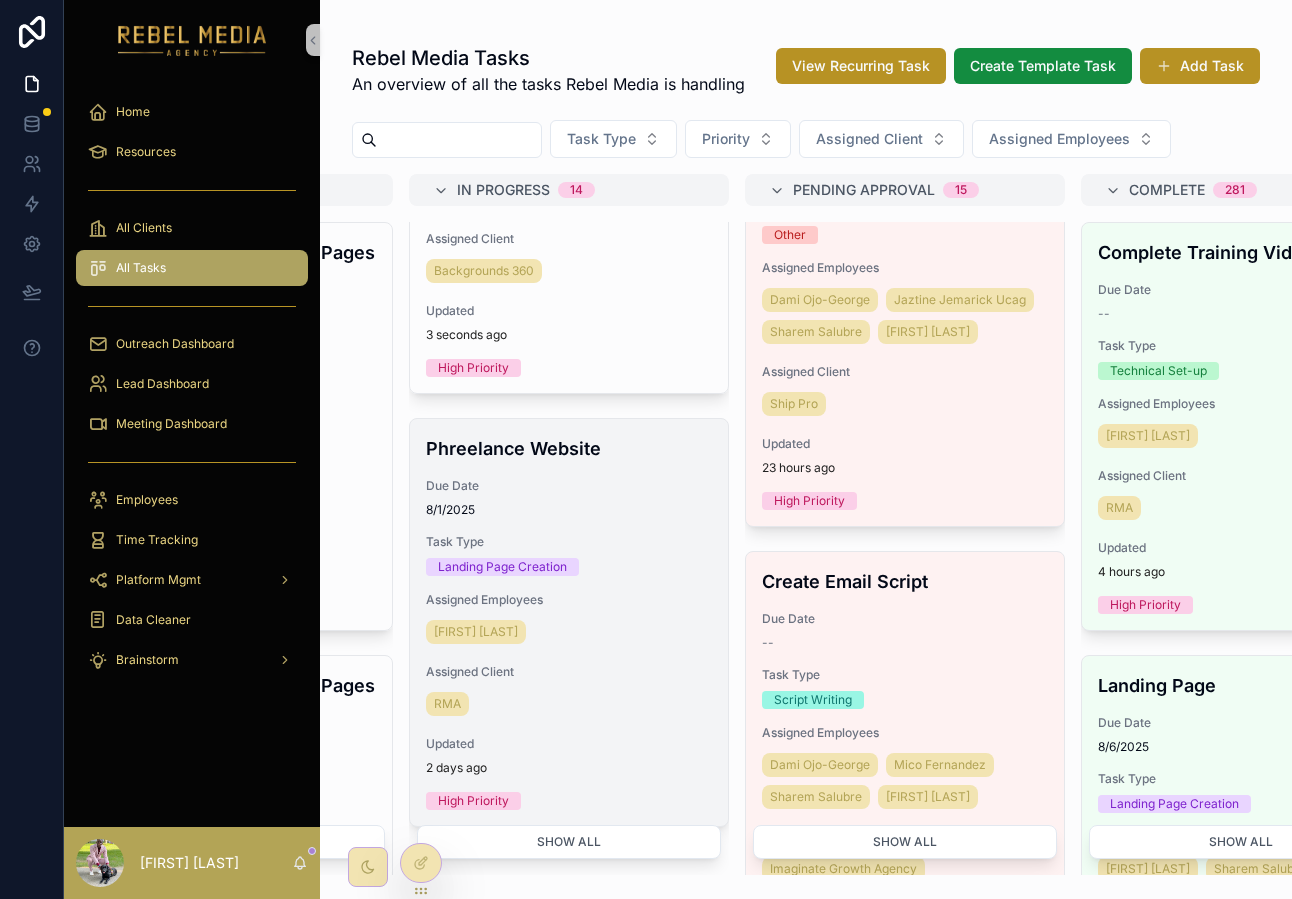 scroll, scrollTop: 1594, scrollLeft: 0, axis: vertical 